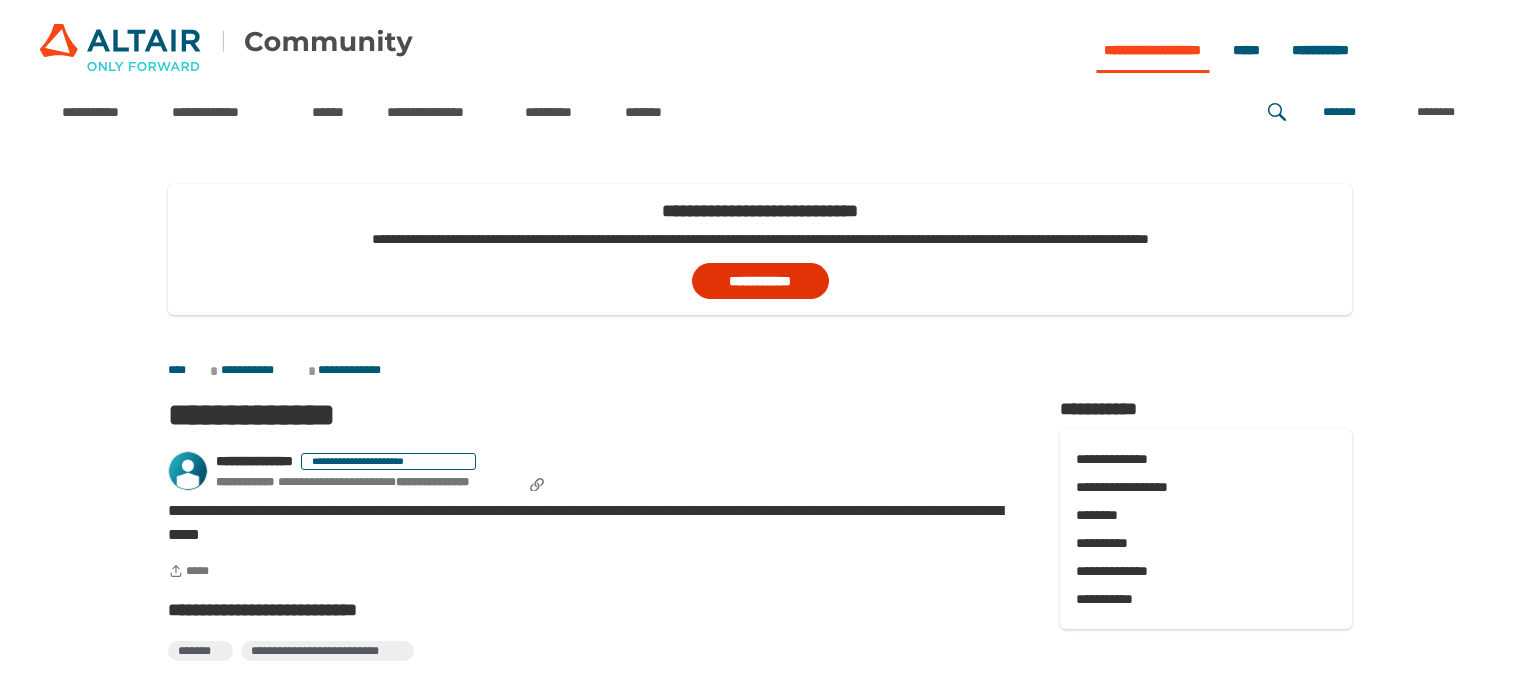 scroll, scrollTop: 0, scrollLeft: 0, axis: both 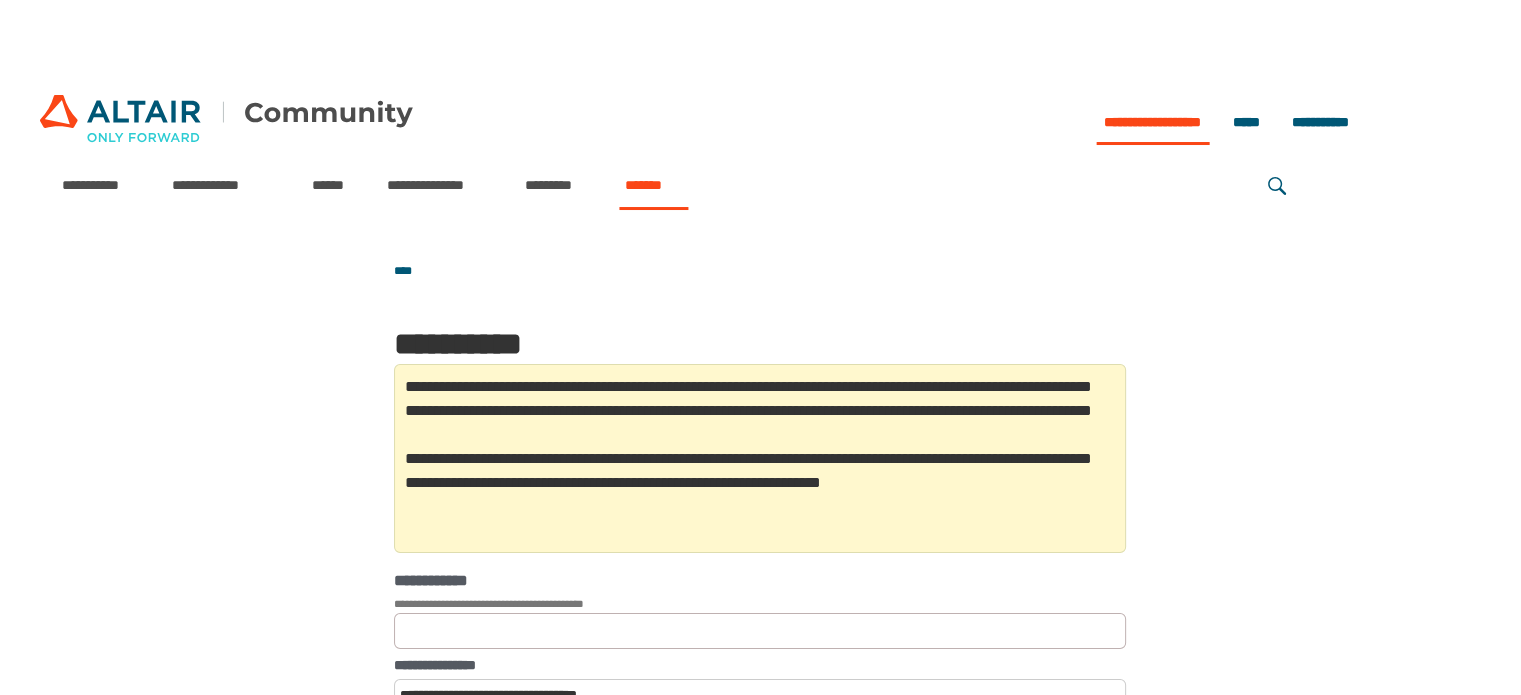 click on "*******" at bounding box center [653, 185] 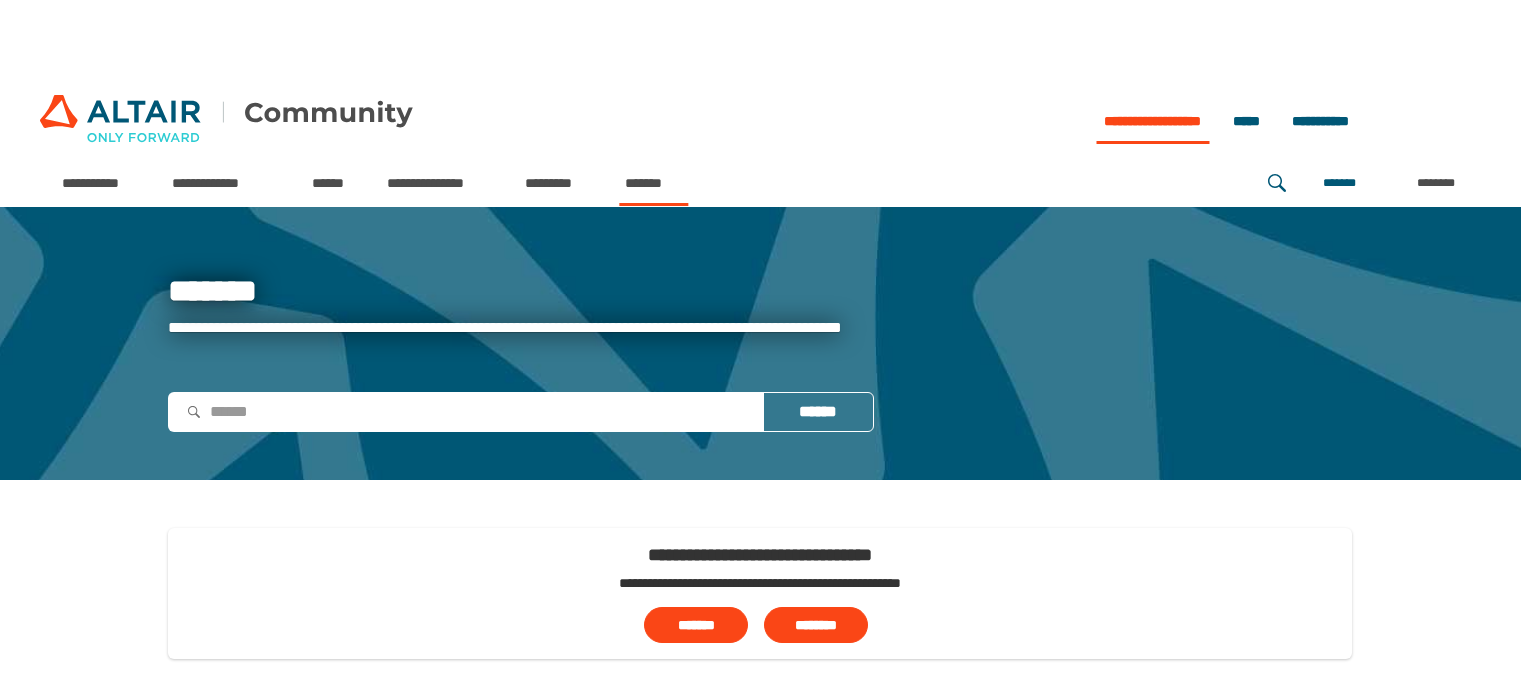 scroll, scrollTop: 0, scrollLeft: 0, axis: both 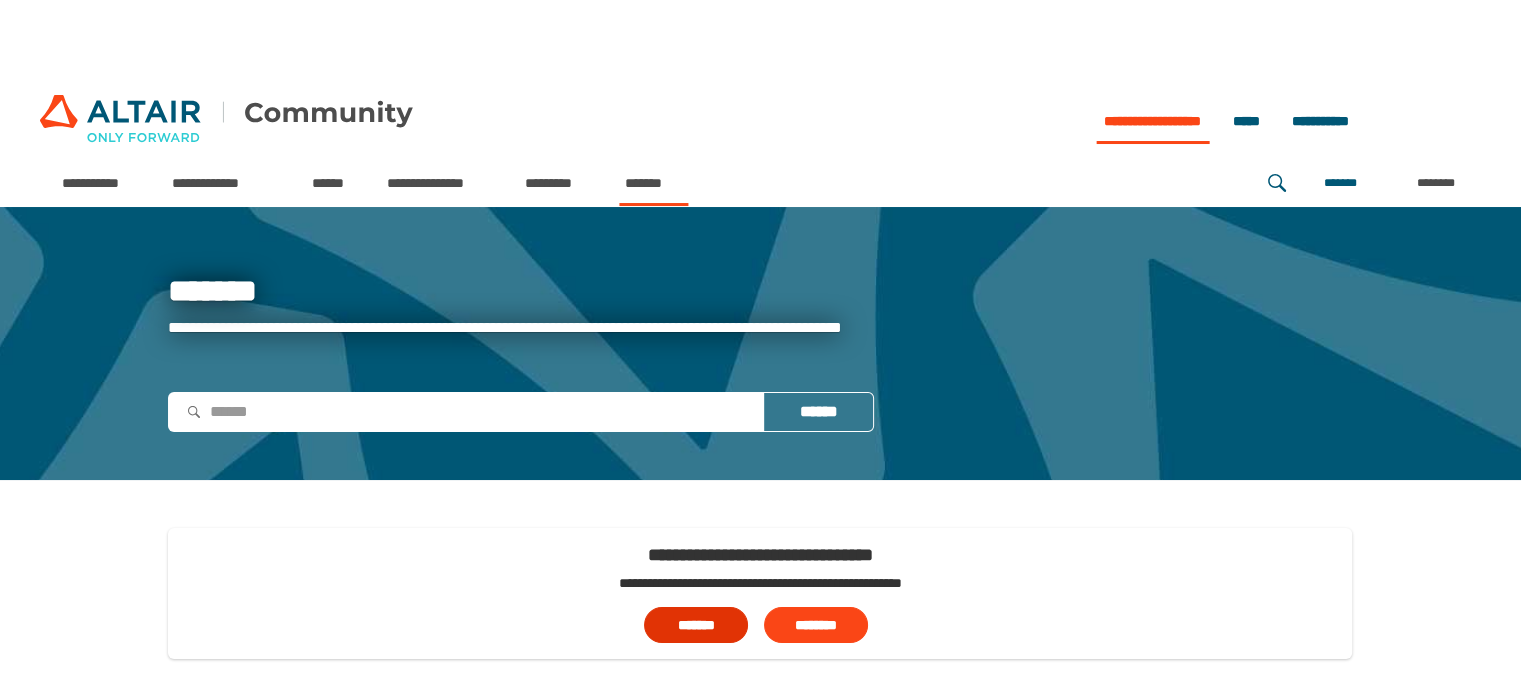 click on "*******" at bounding box center [696, 625] 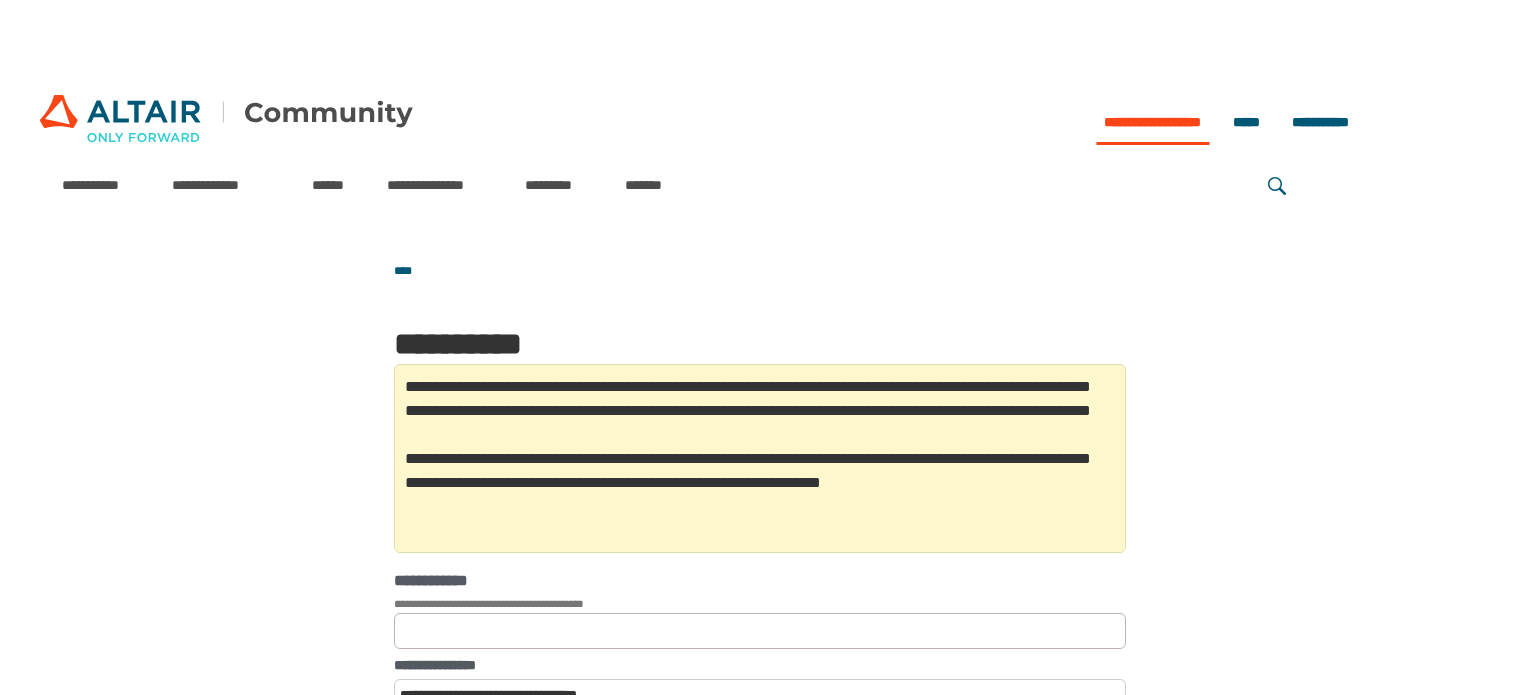 scroll, scrollTop: 0, scrollLeft: 0, axis: both 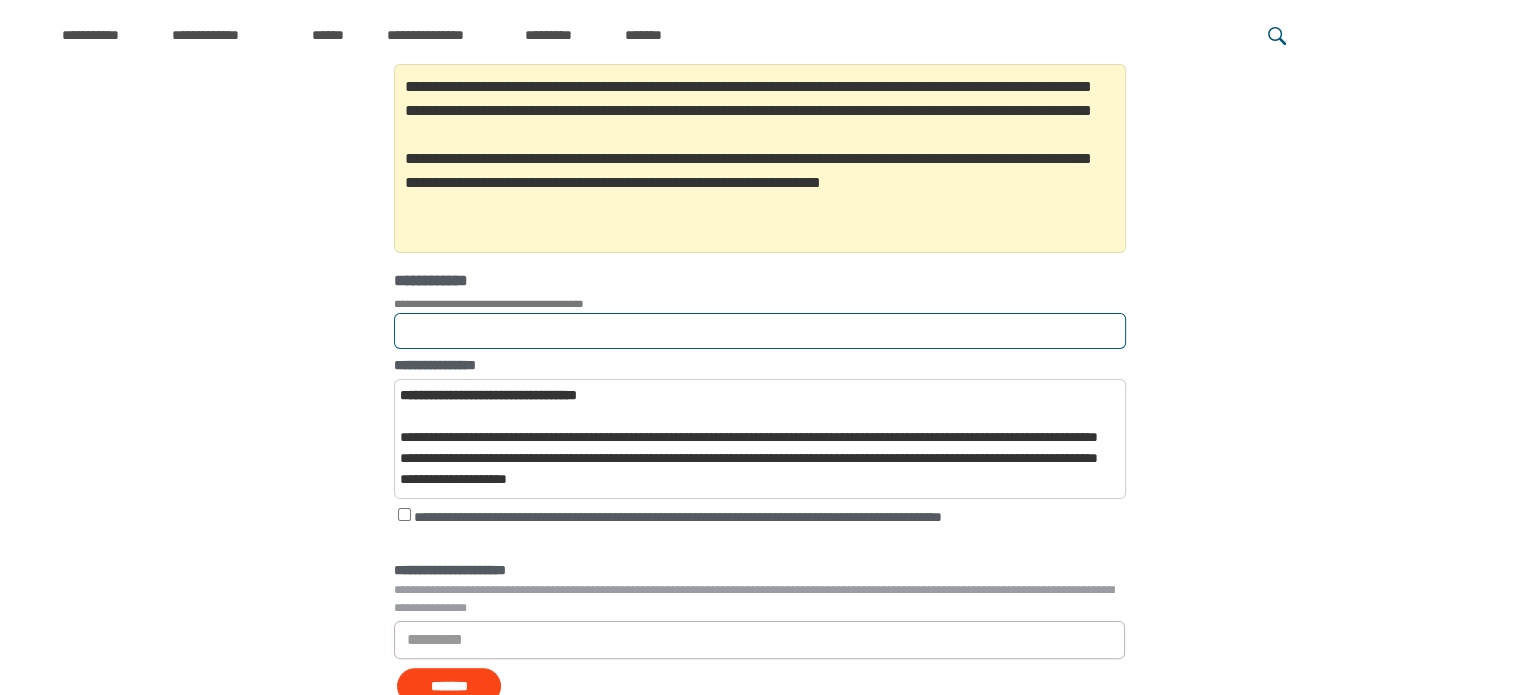 click on "**********" at bounding box center (760, 331) 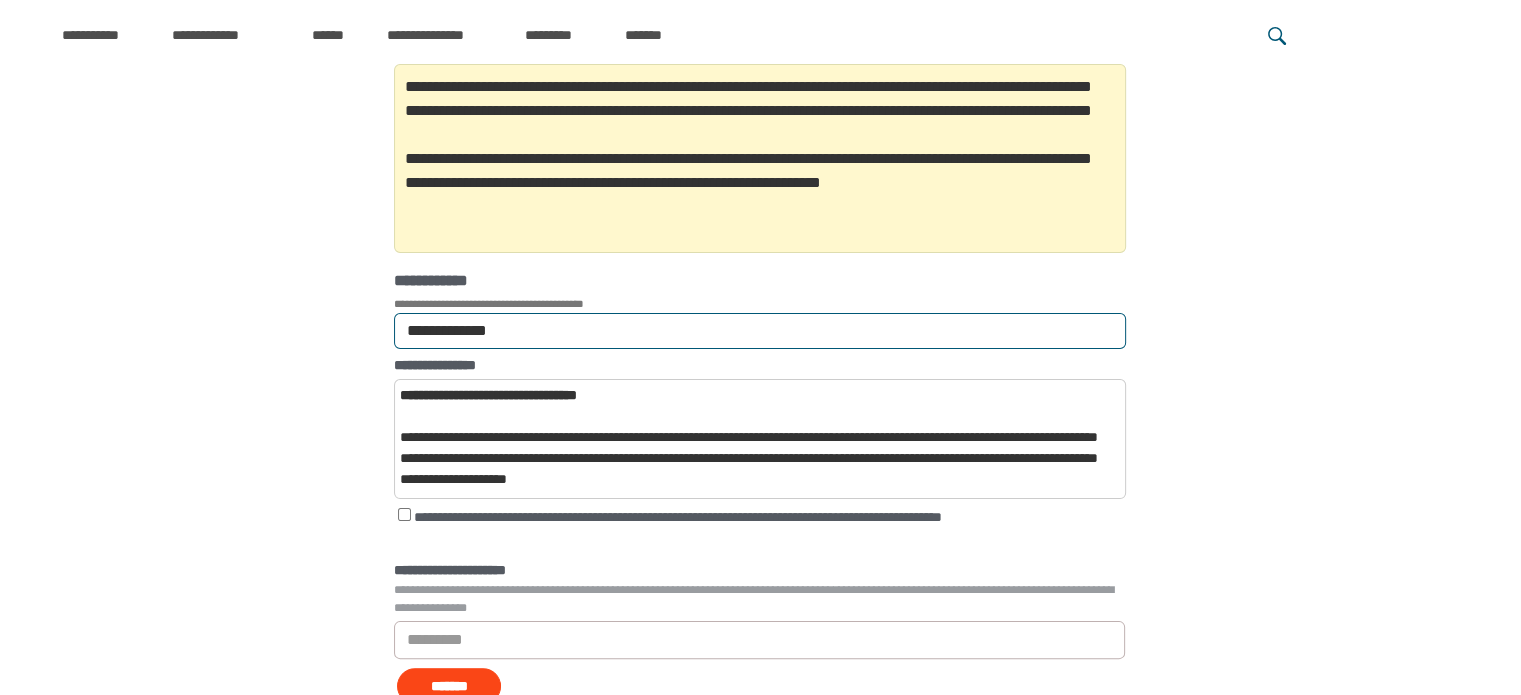 type on "**********" 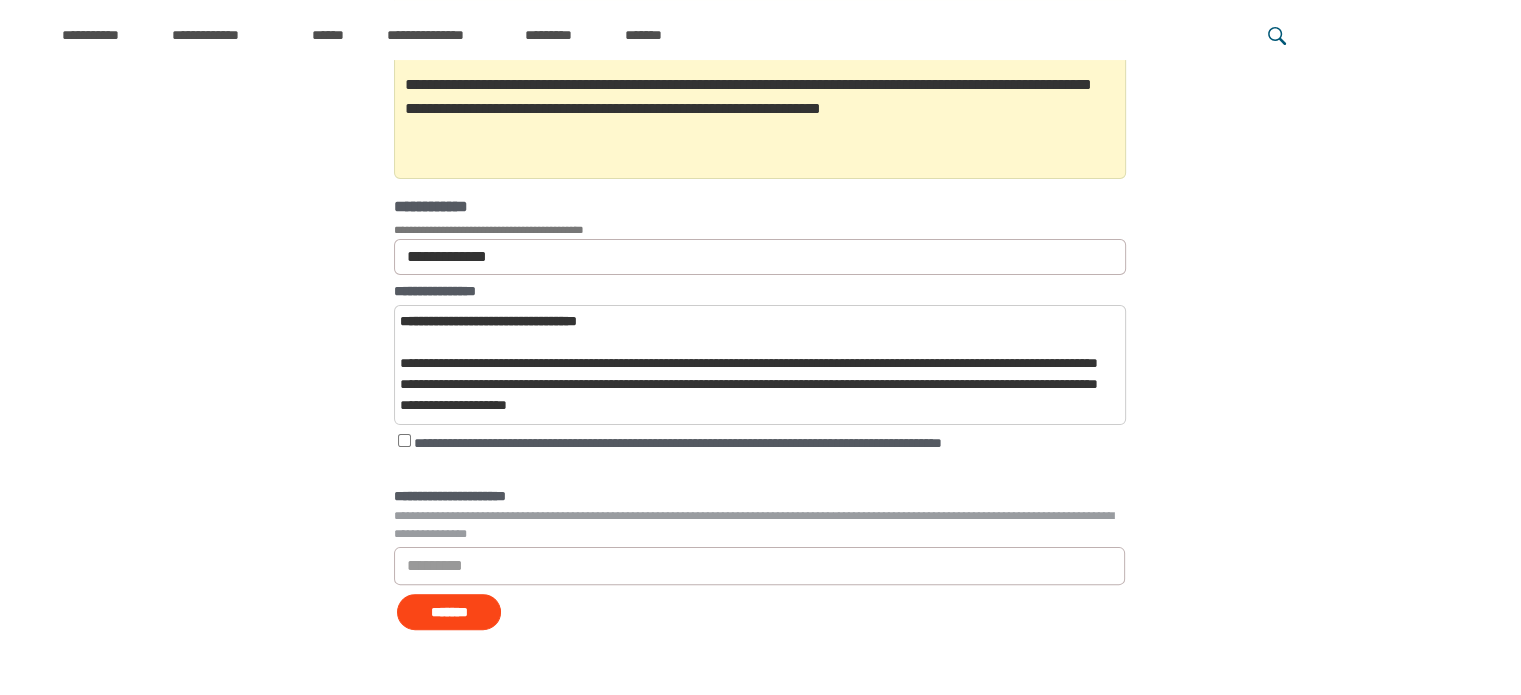 scroll, scrollTop: 400, scrollLeft: 0, axis: vertical 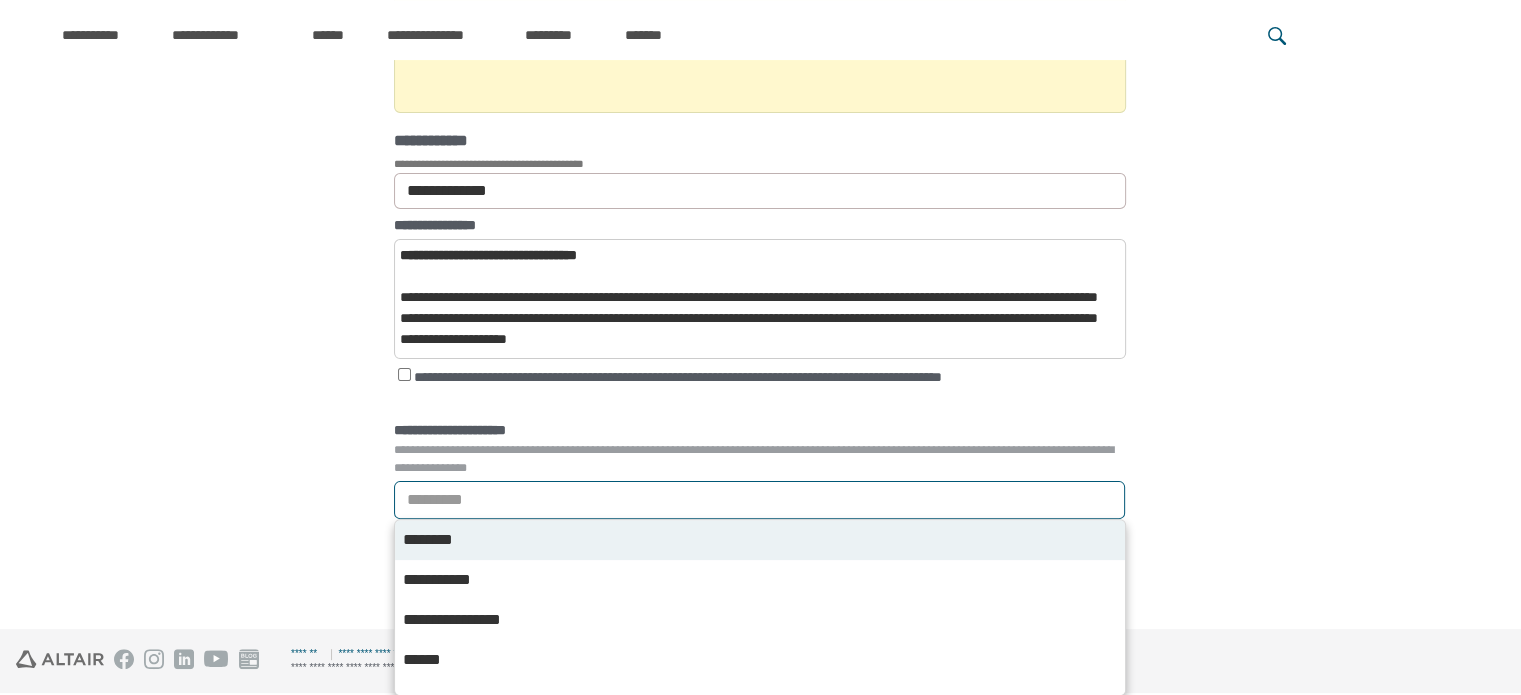click on "**********" at bounding box center (760, 500) 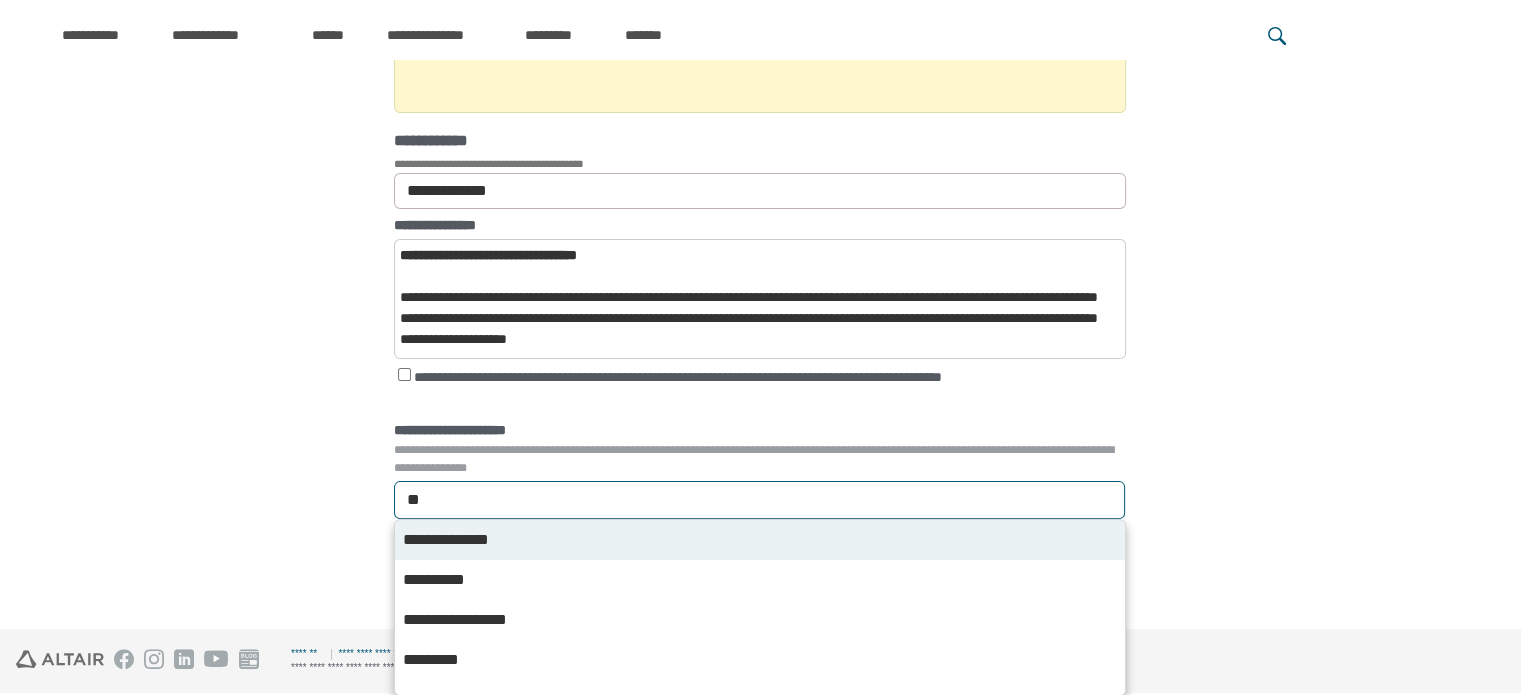 type on "***" 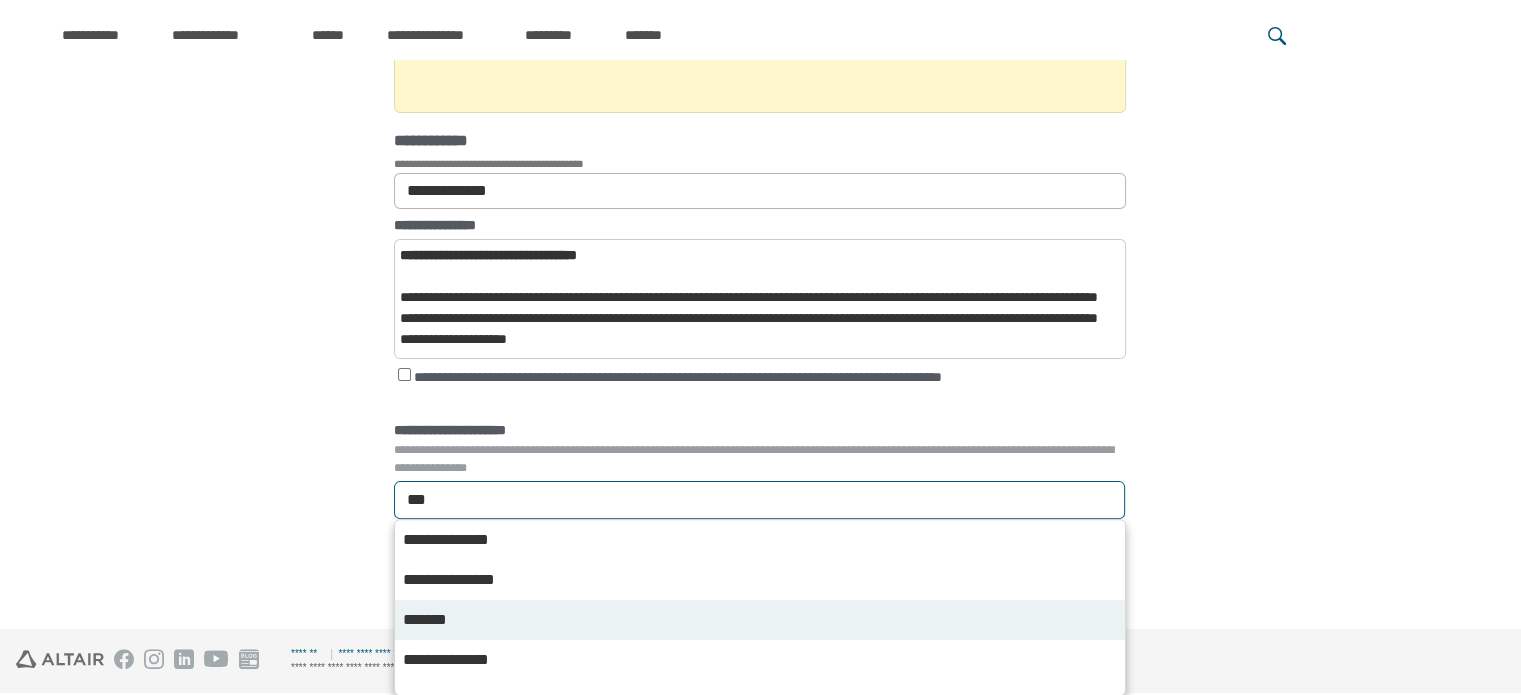 click on "*******" at bounding box center (438, 620) 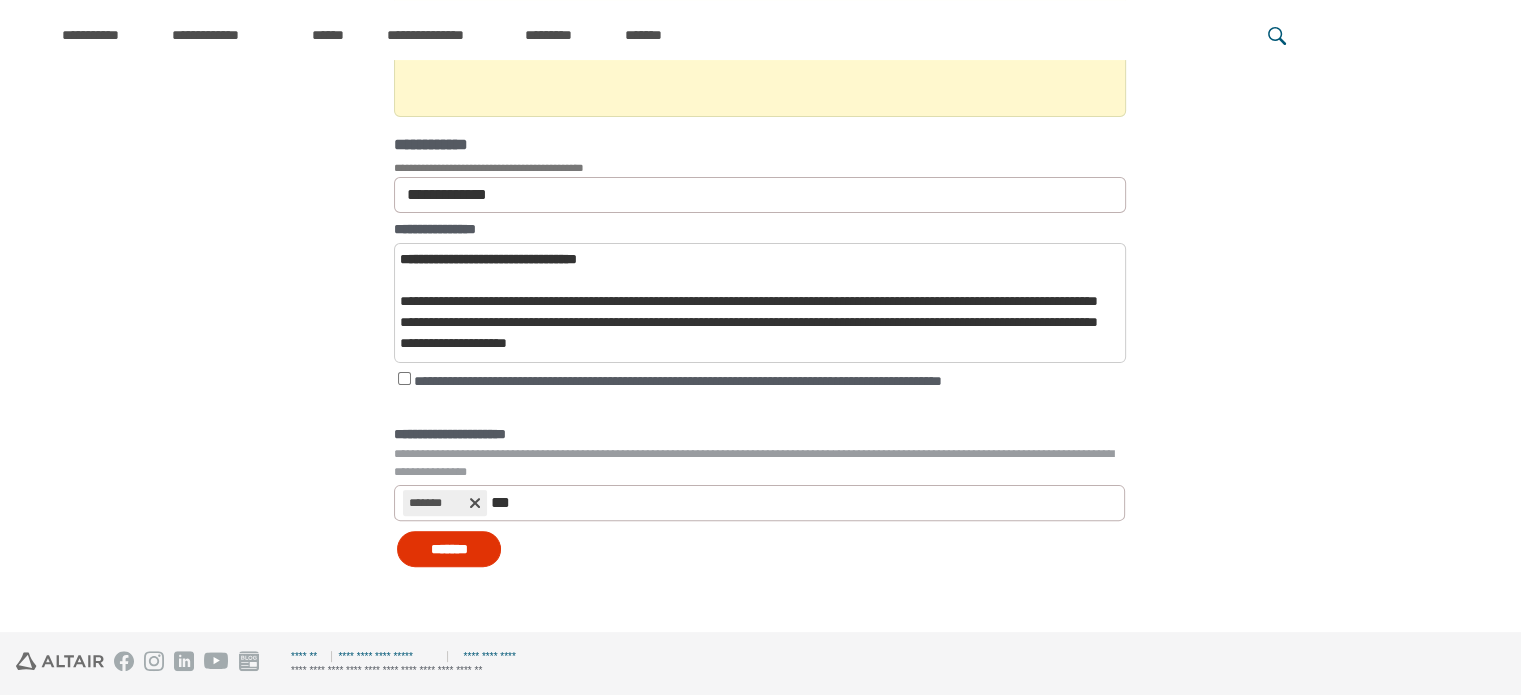 click on "*******" at bounding box center [449, 549] 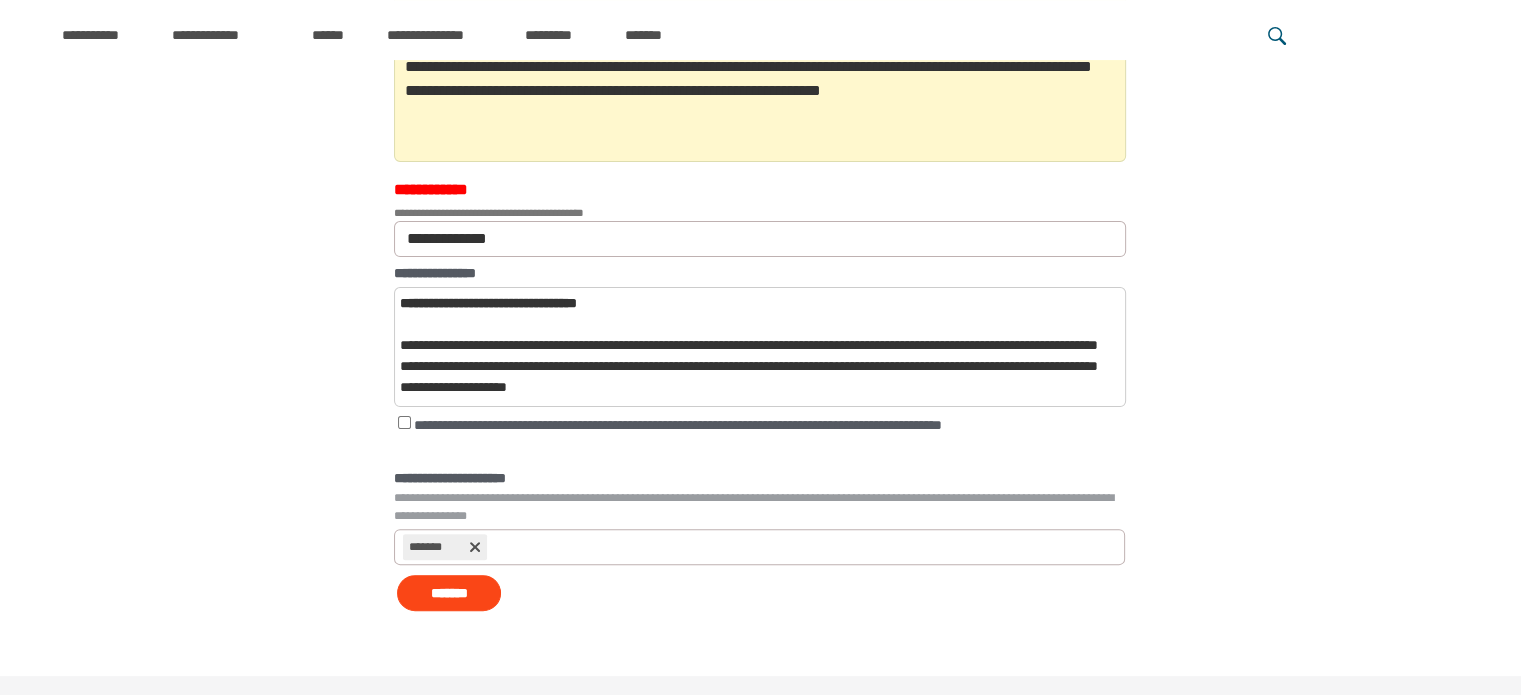 scroll, scrollTop: 236, scrollLeft: 0, axis: vertical 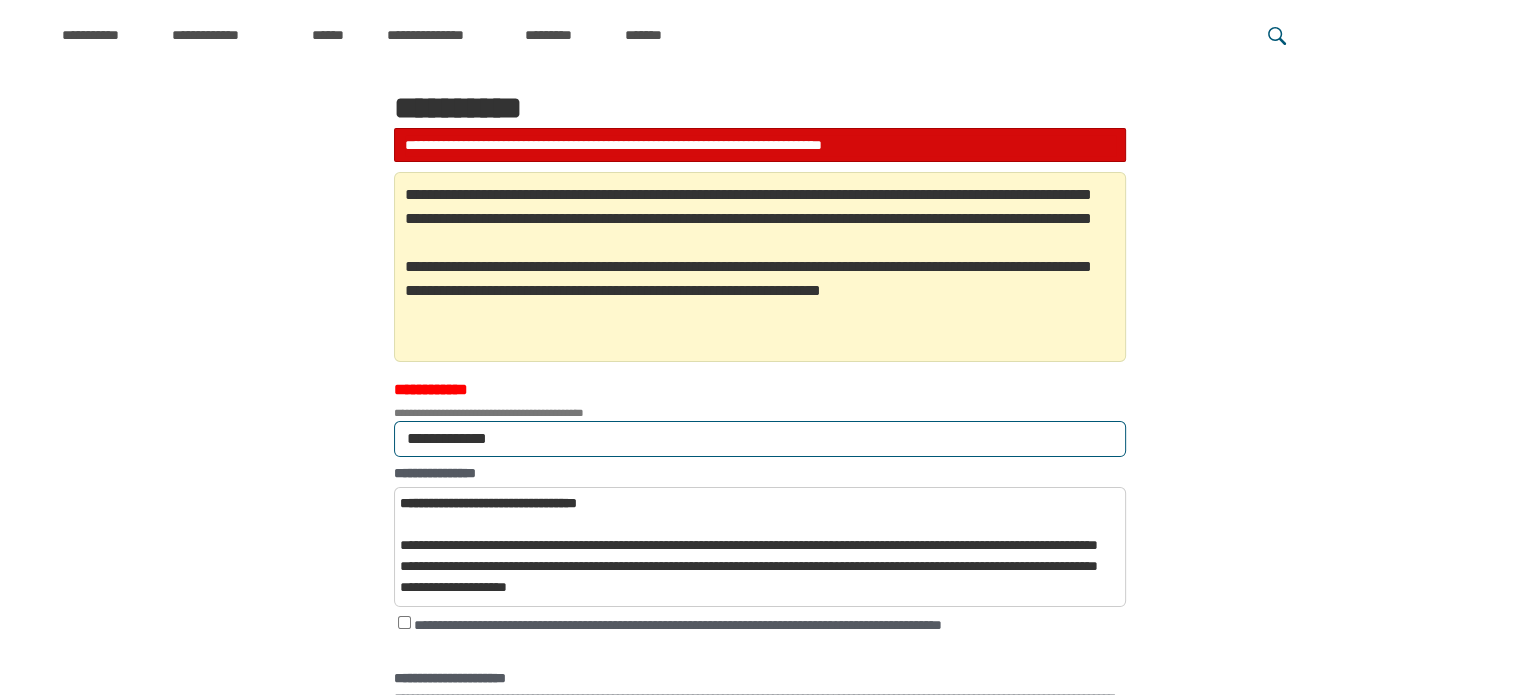 click on "**********" at bounding box center (760, 439) 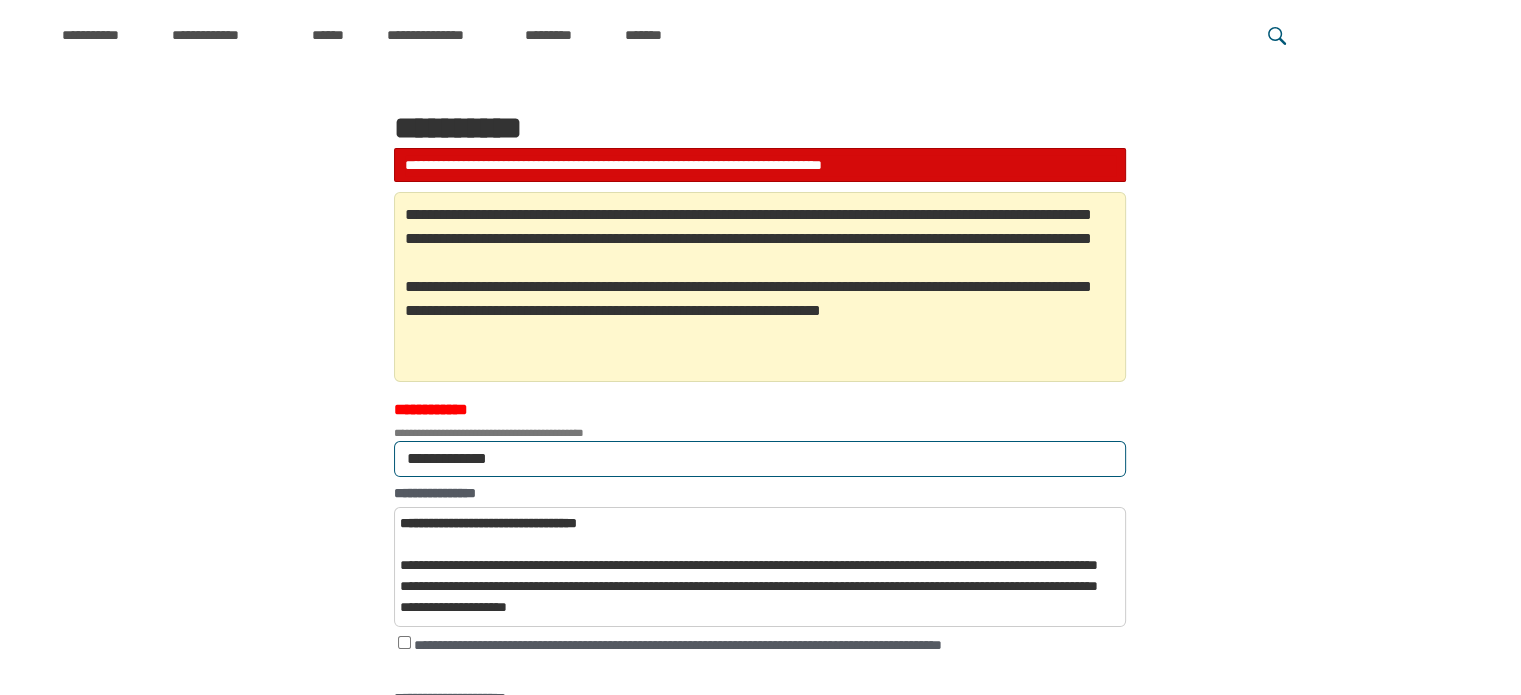 scroll, scrollTop: 0, scrollLeft: 0, axis: both 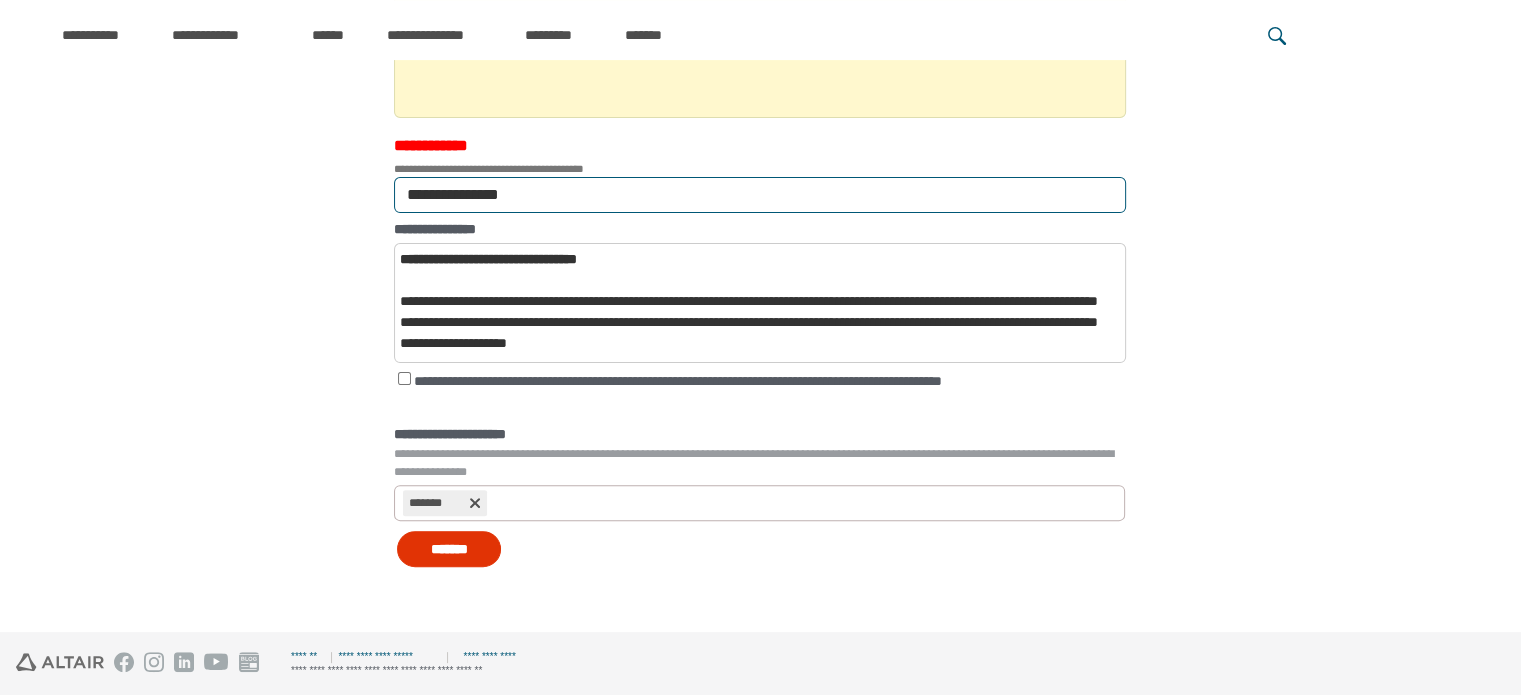 type on "**********" 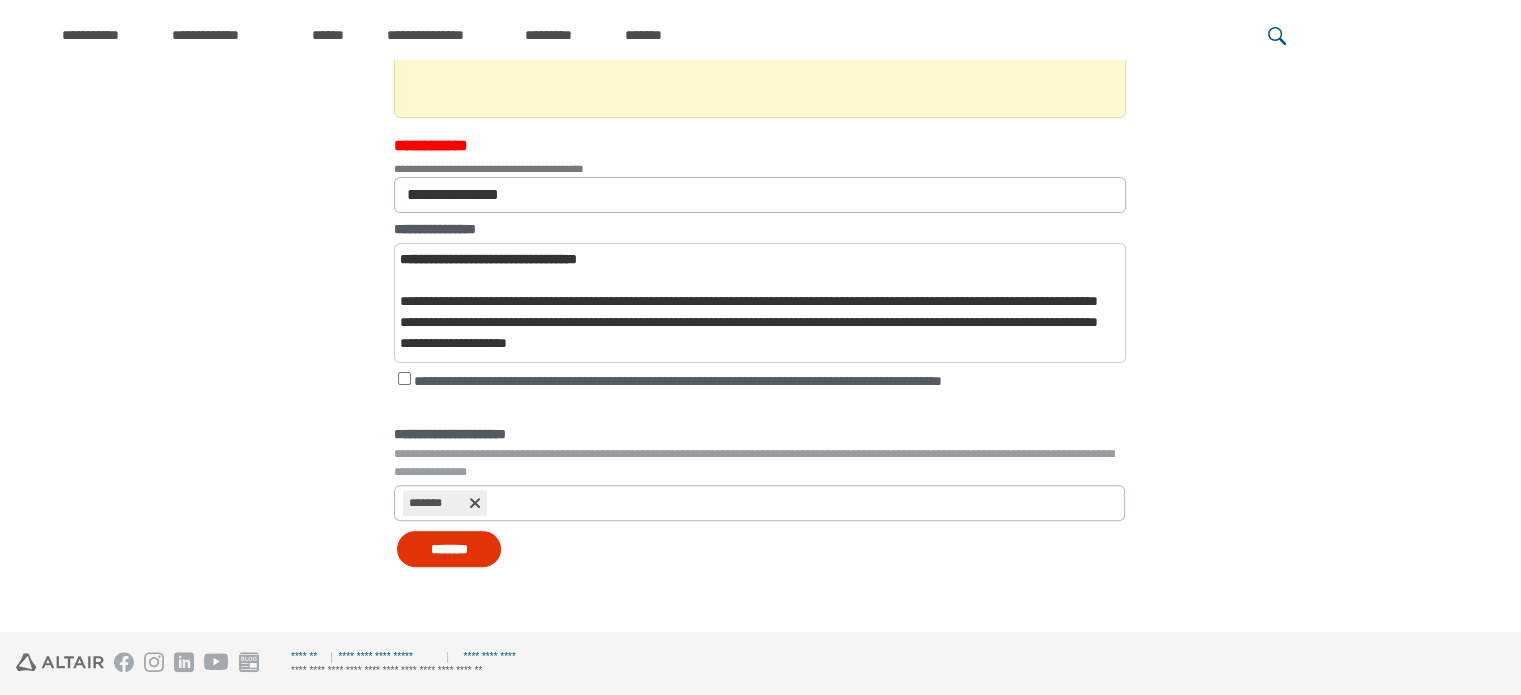 click on "*******" at bounding box center (449, 549) 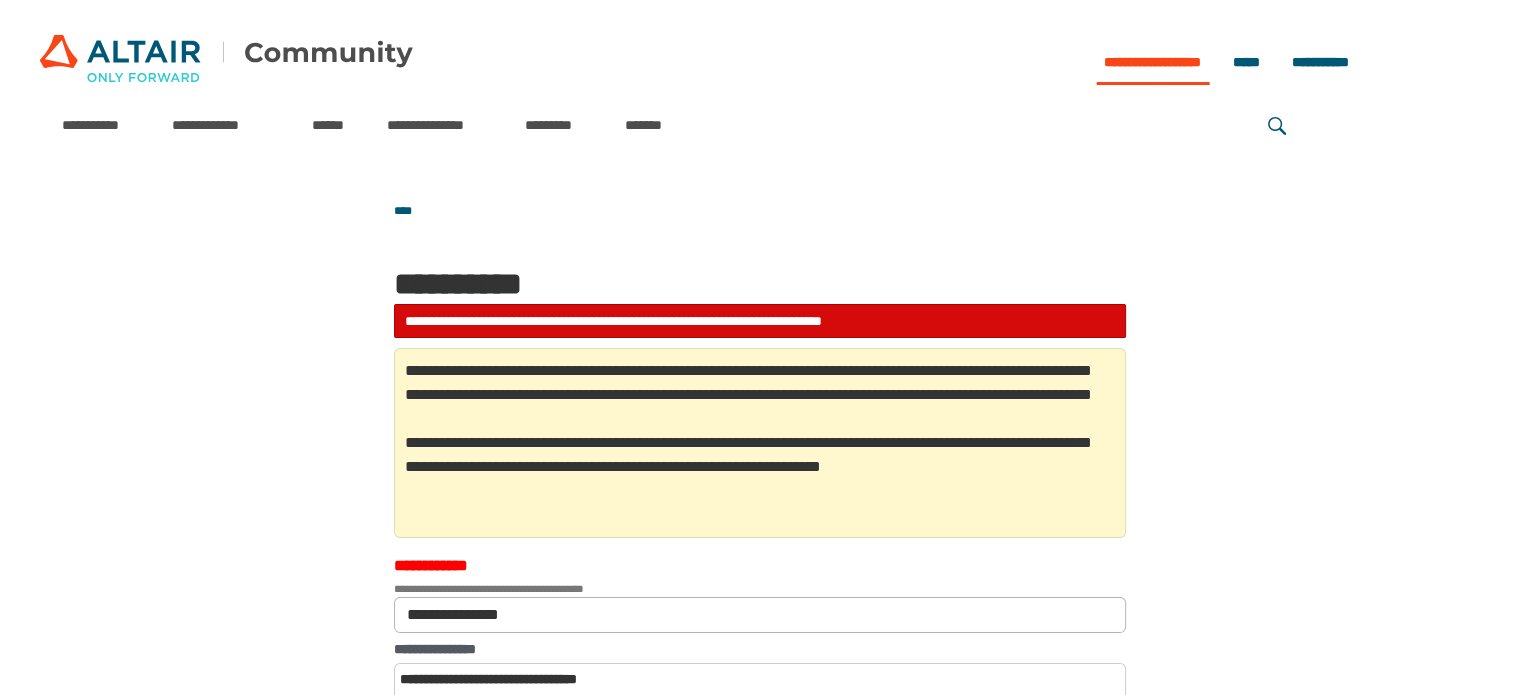 scroll, scrollTop: 0, scrollLeft: 0, axis: both 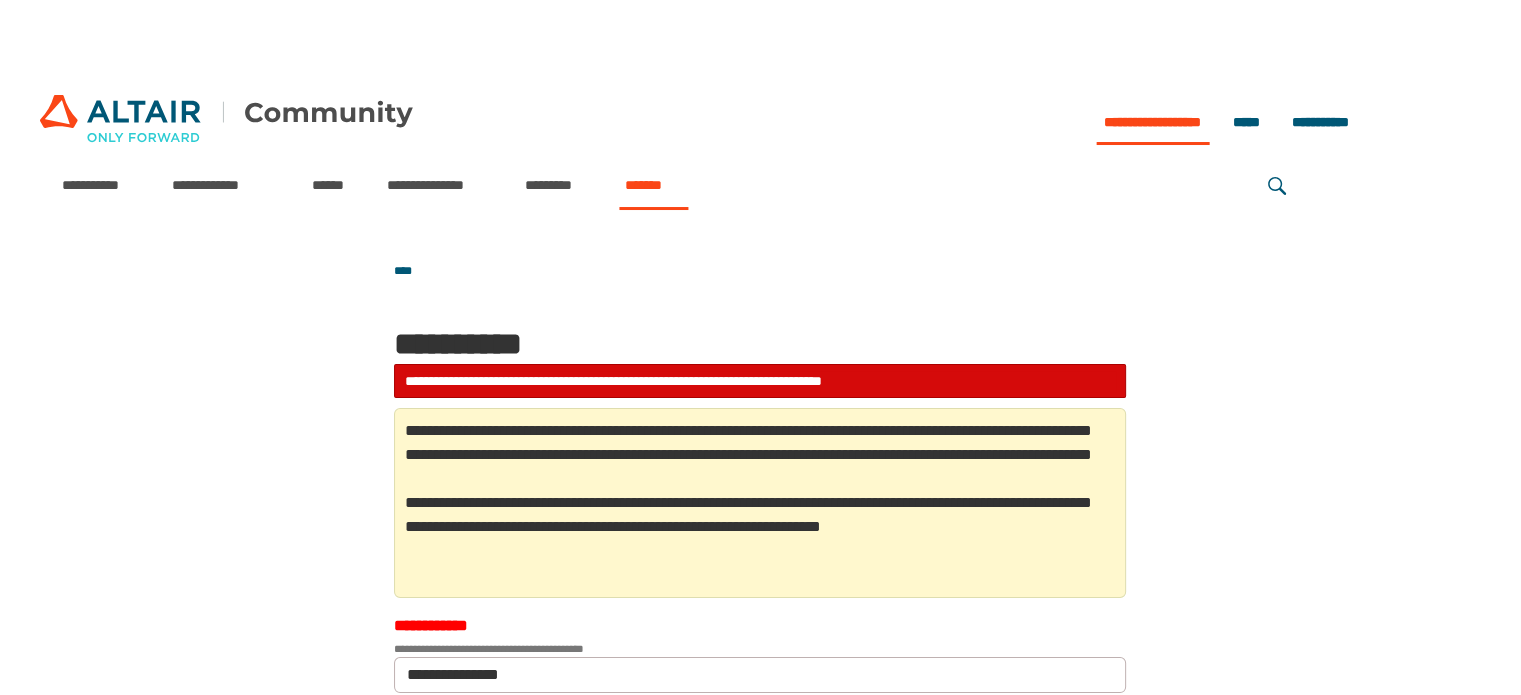 click on "*******" at bounding box center [653, 185] 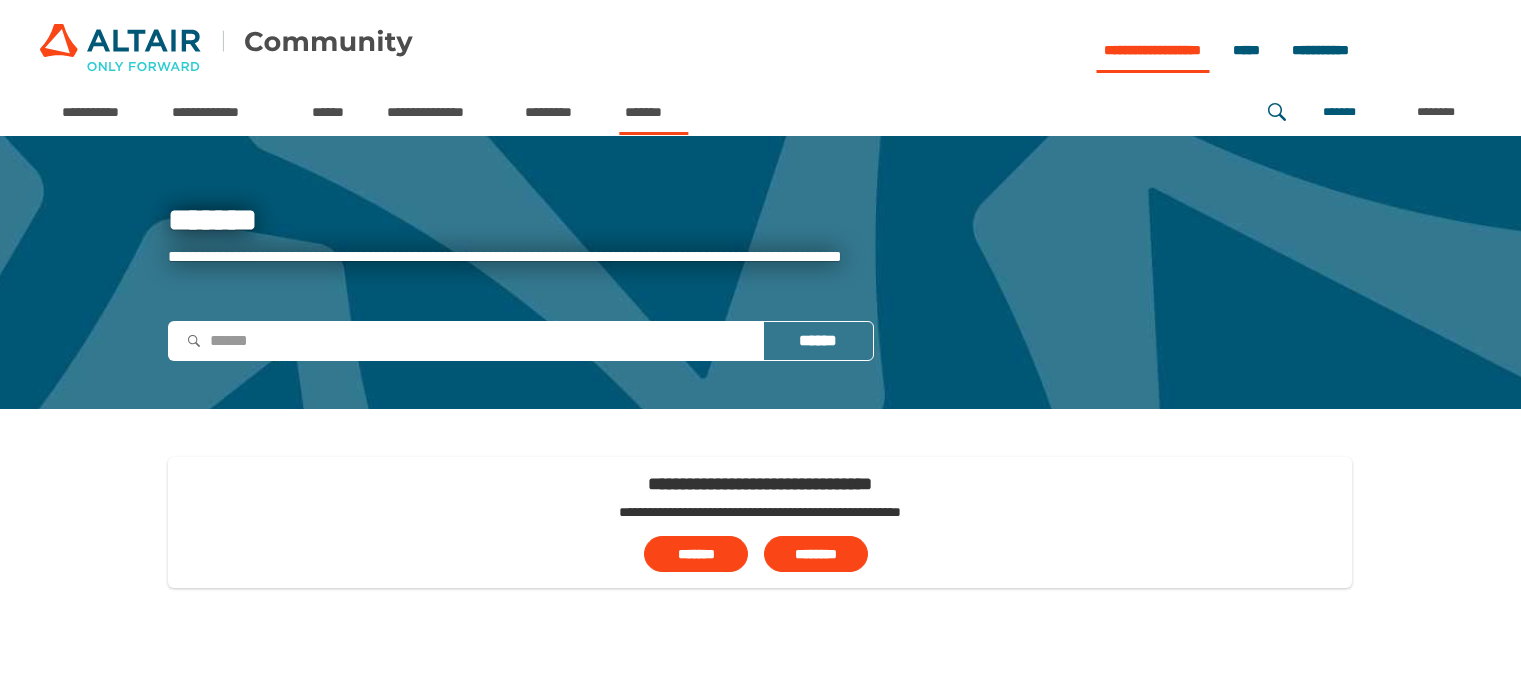 scroll, scrollTop: 0, scrollLeft: 0, axis: both 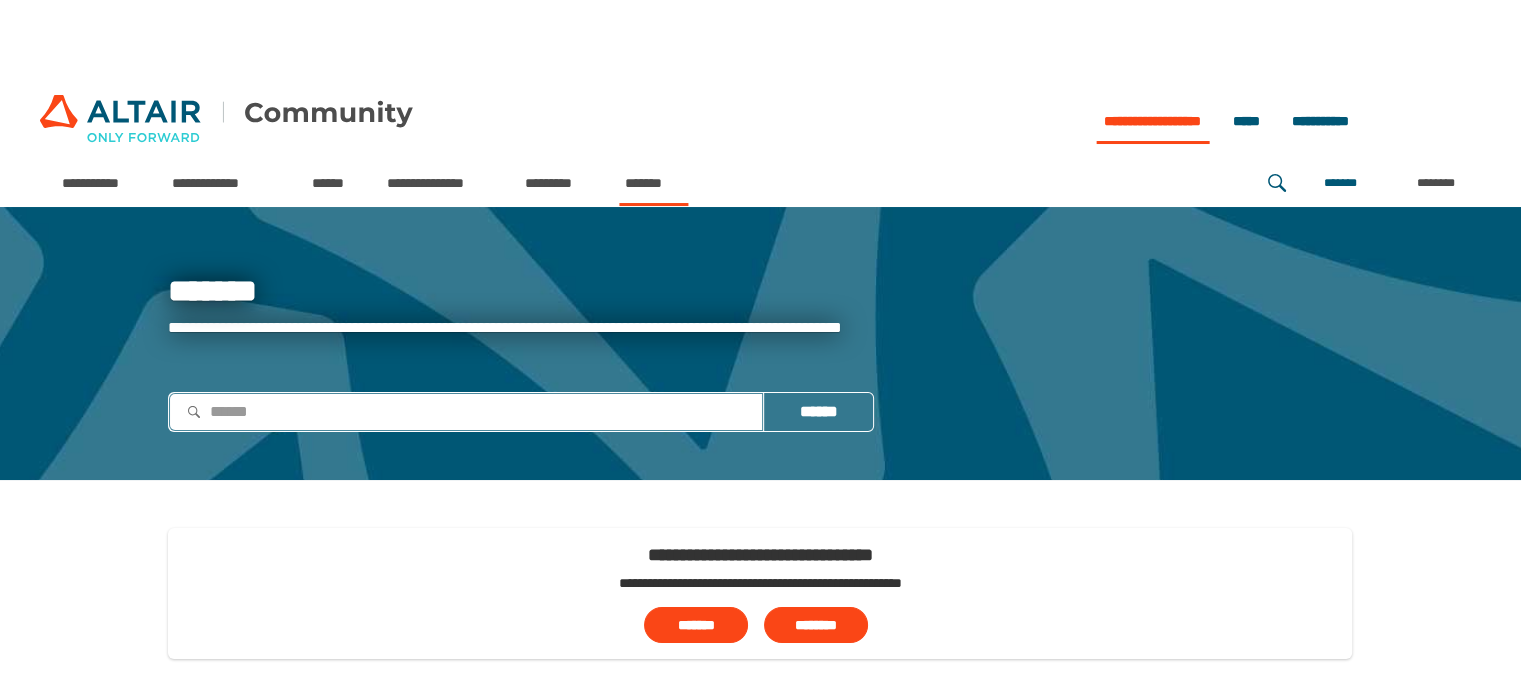click at bounding box center [466, 412] 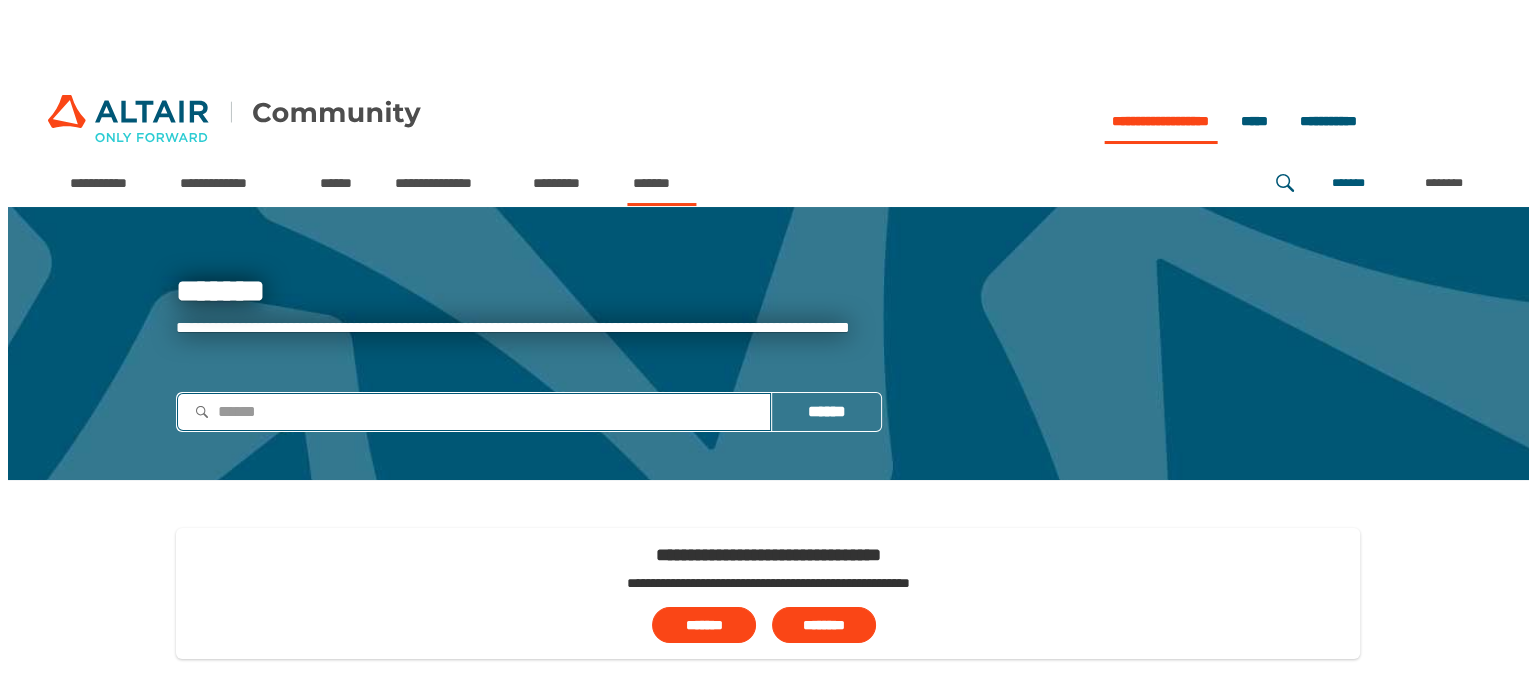 scroll, scrollTop: 0, scrollLeft: 0, axis: both 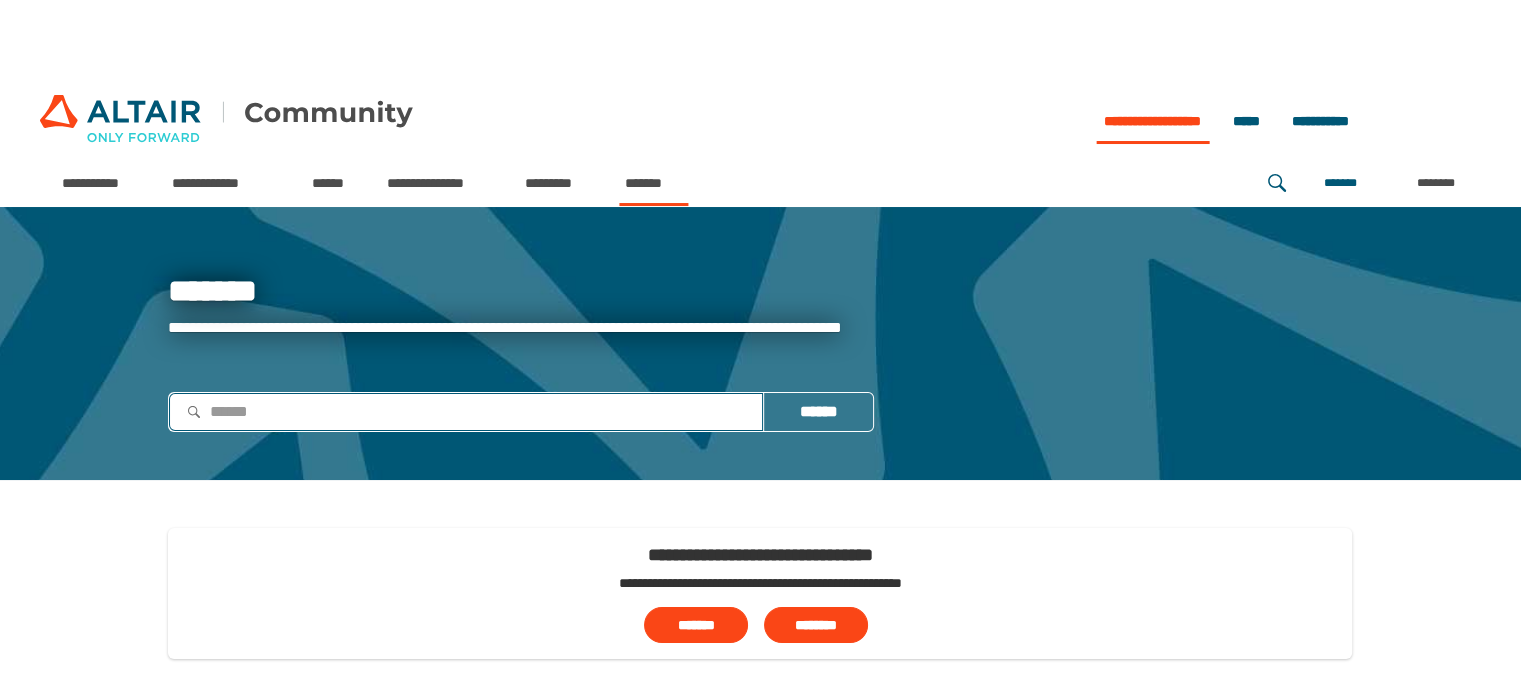click at bounding box center [466, 412] 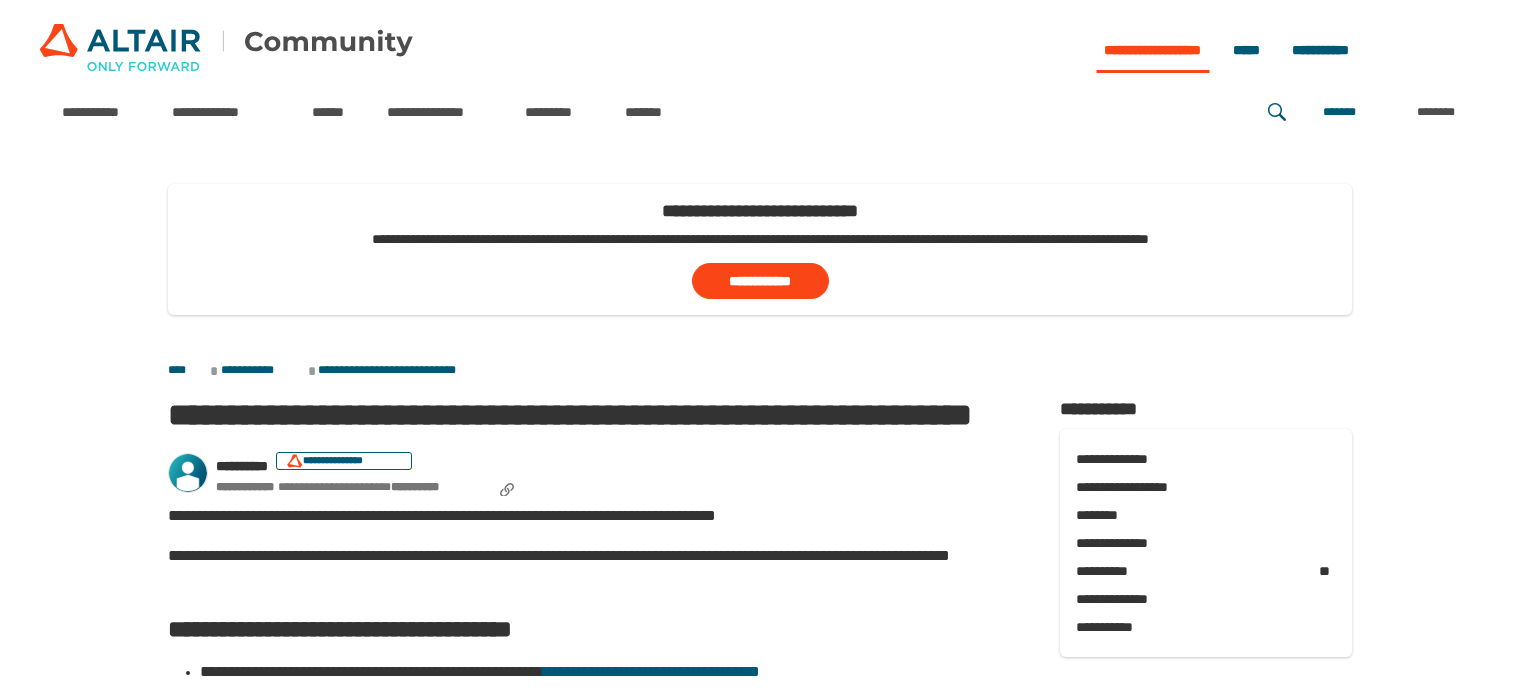 scroll, scrollTop: 0, scrollLeft: 0, axis: both 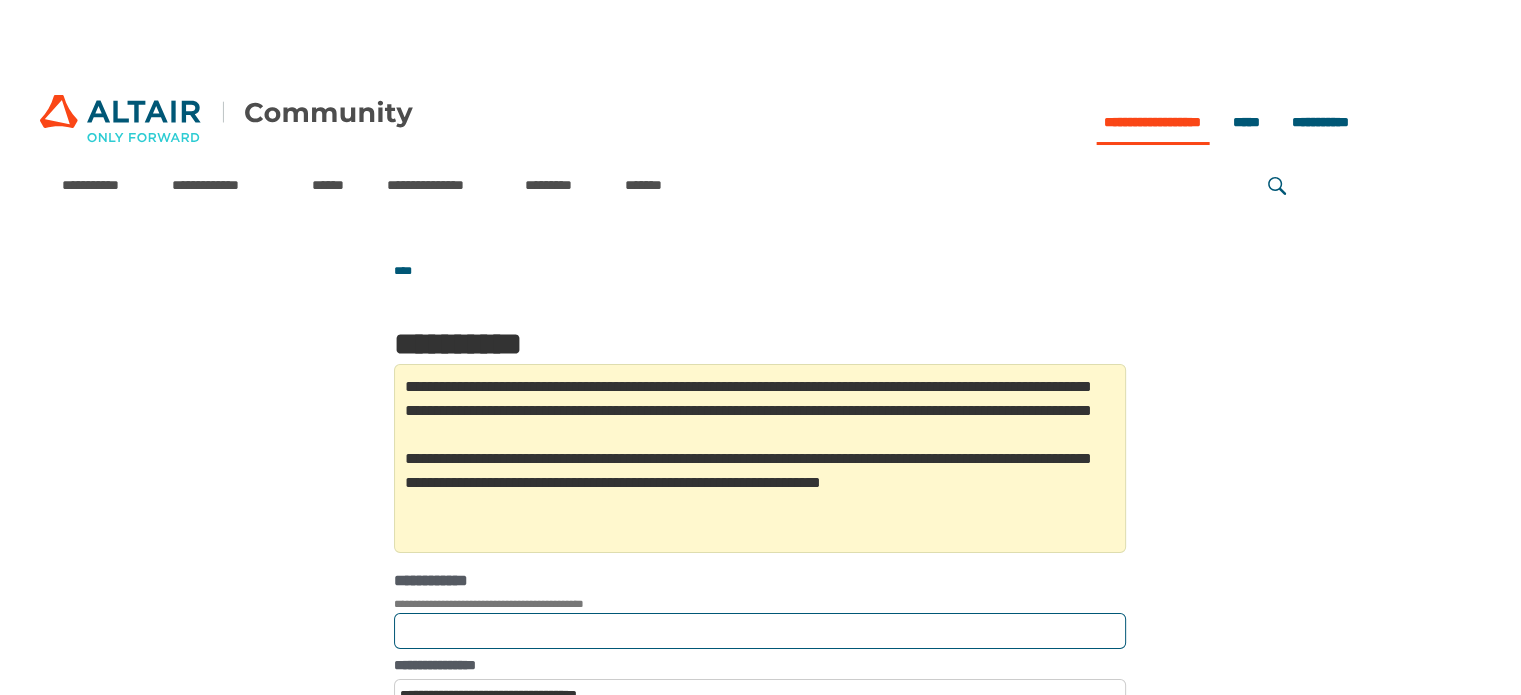 click on "**********" at bounding box center (760, 631) 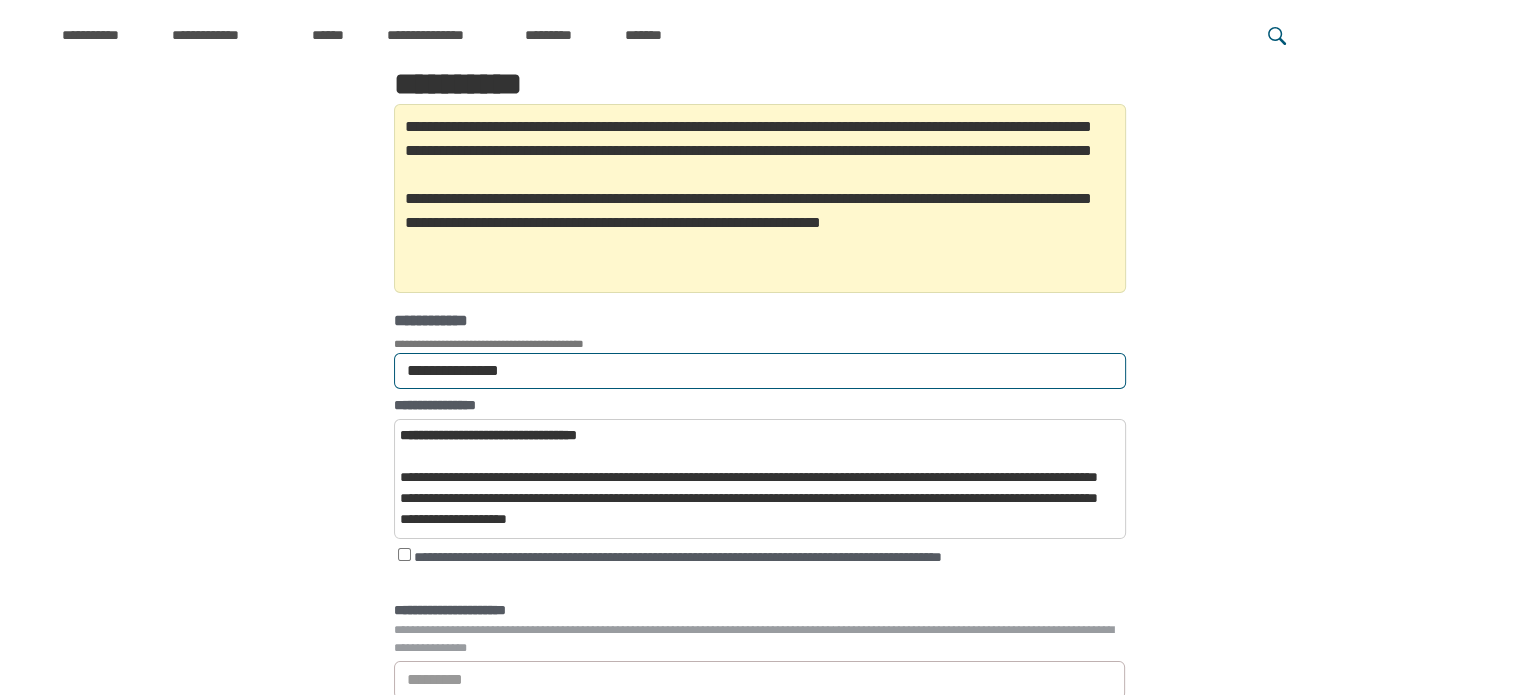 scroll, scrollTop: 438, scrollLeft: 0, axis: vertical 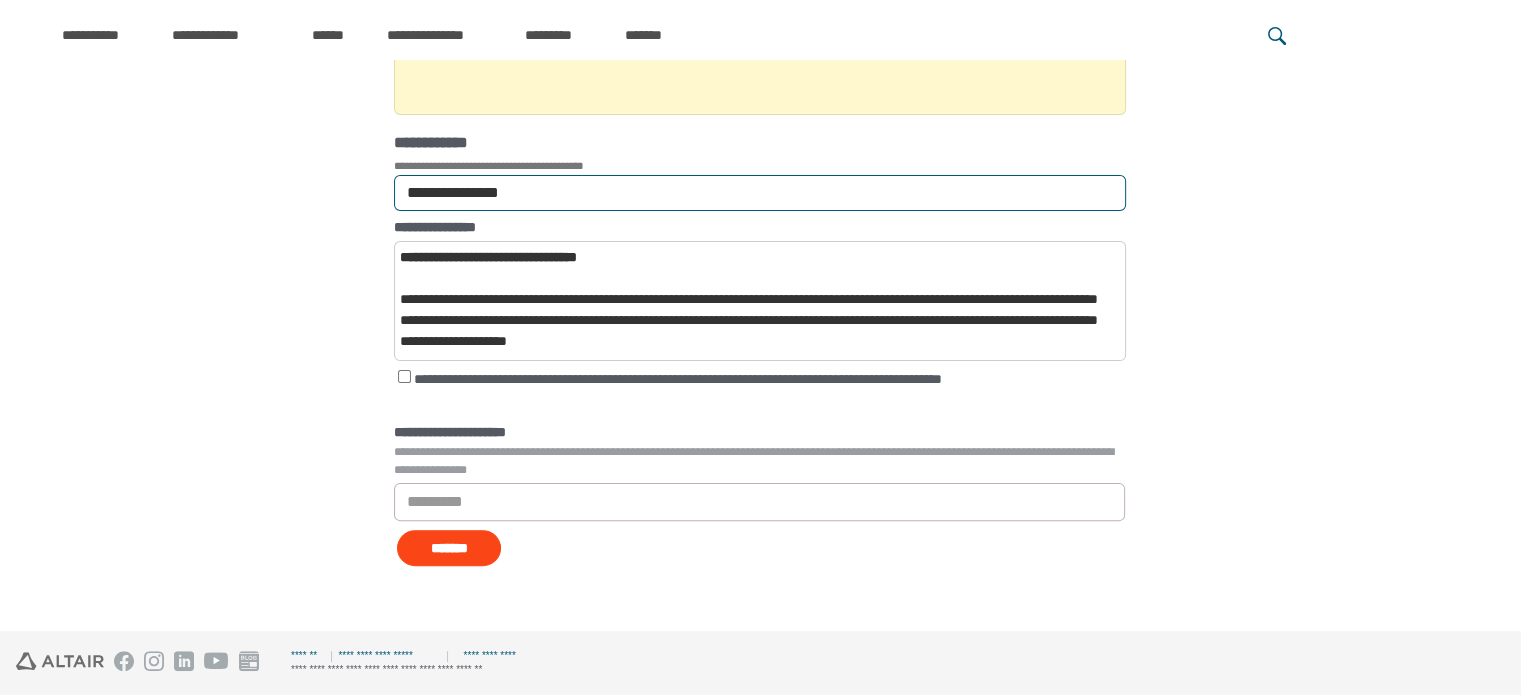 type on "**********" 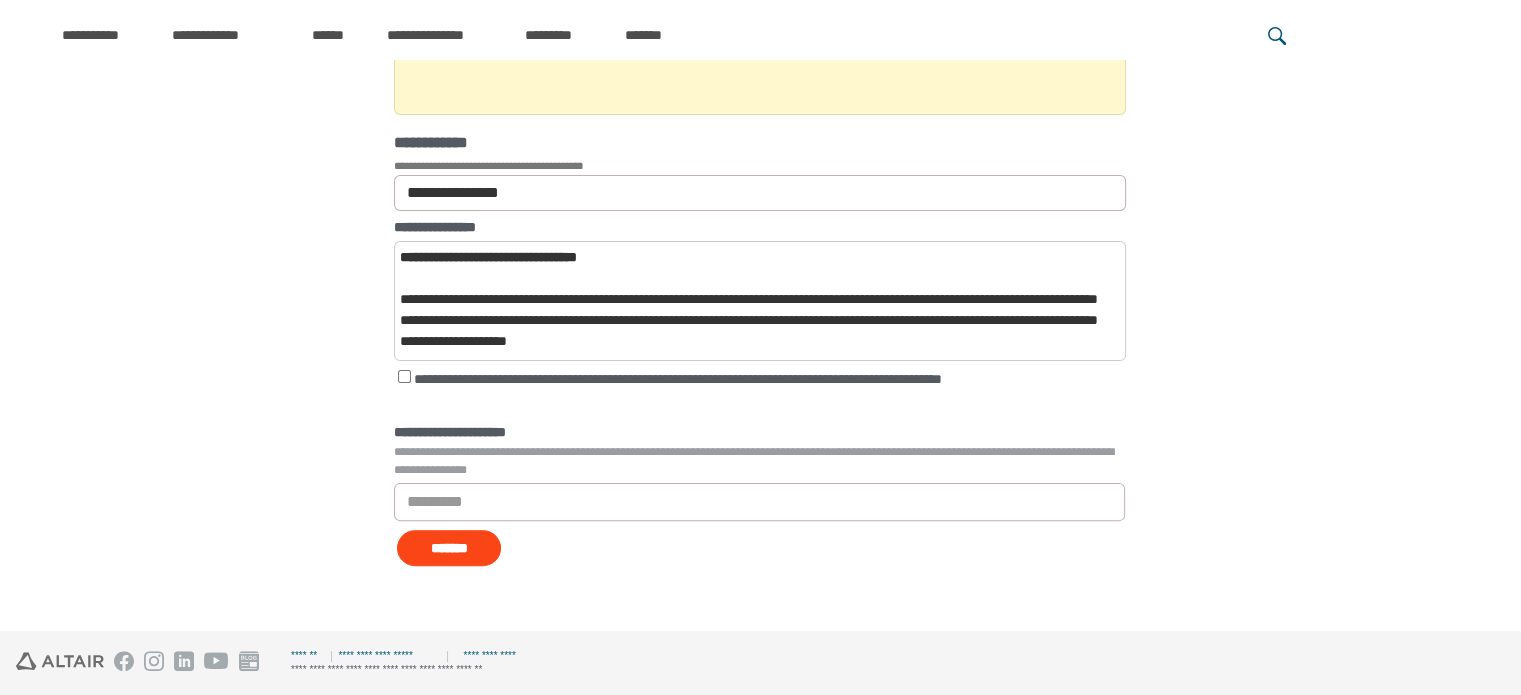 click on "**********" at bounding box center (760, 385) 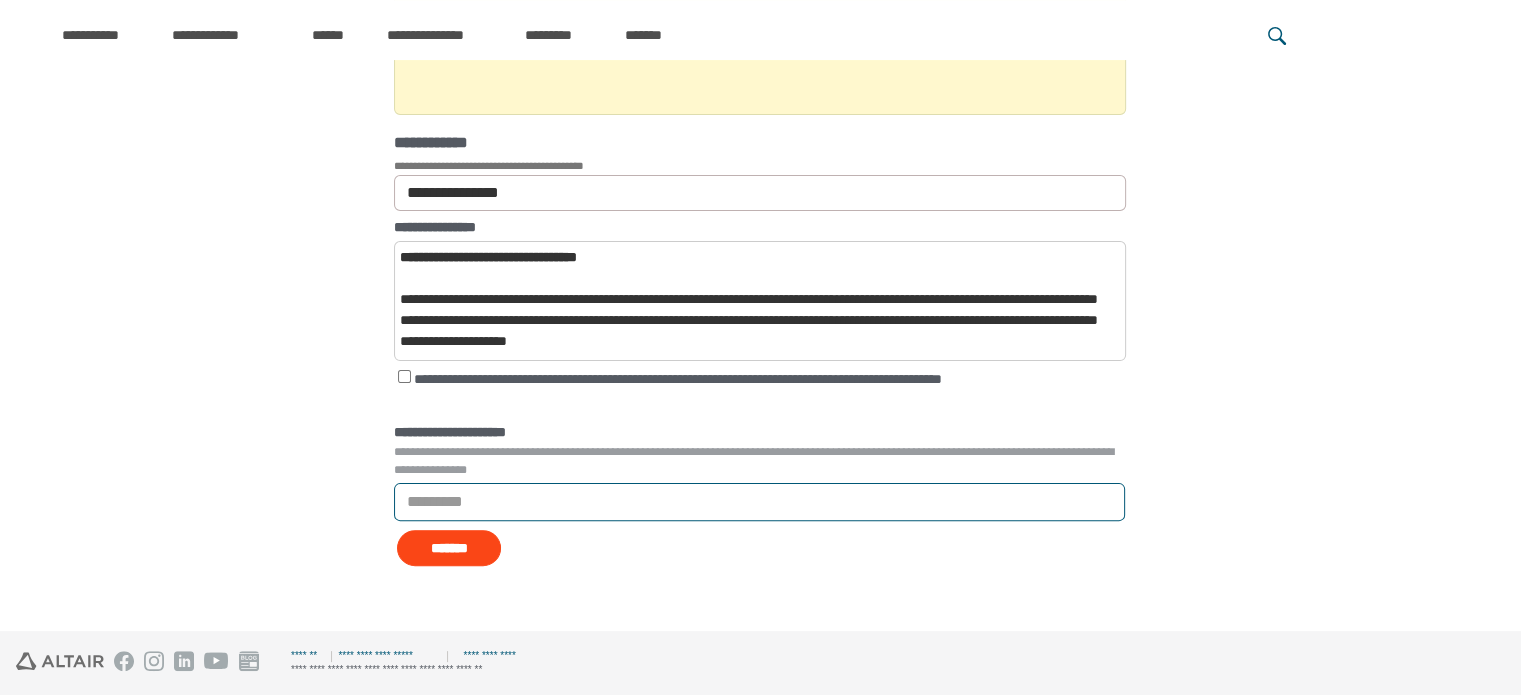 click on "*********" at bounding box center [436, 502] 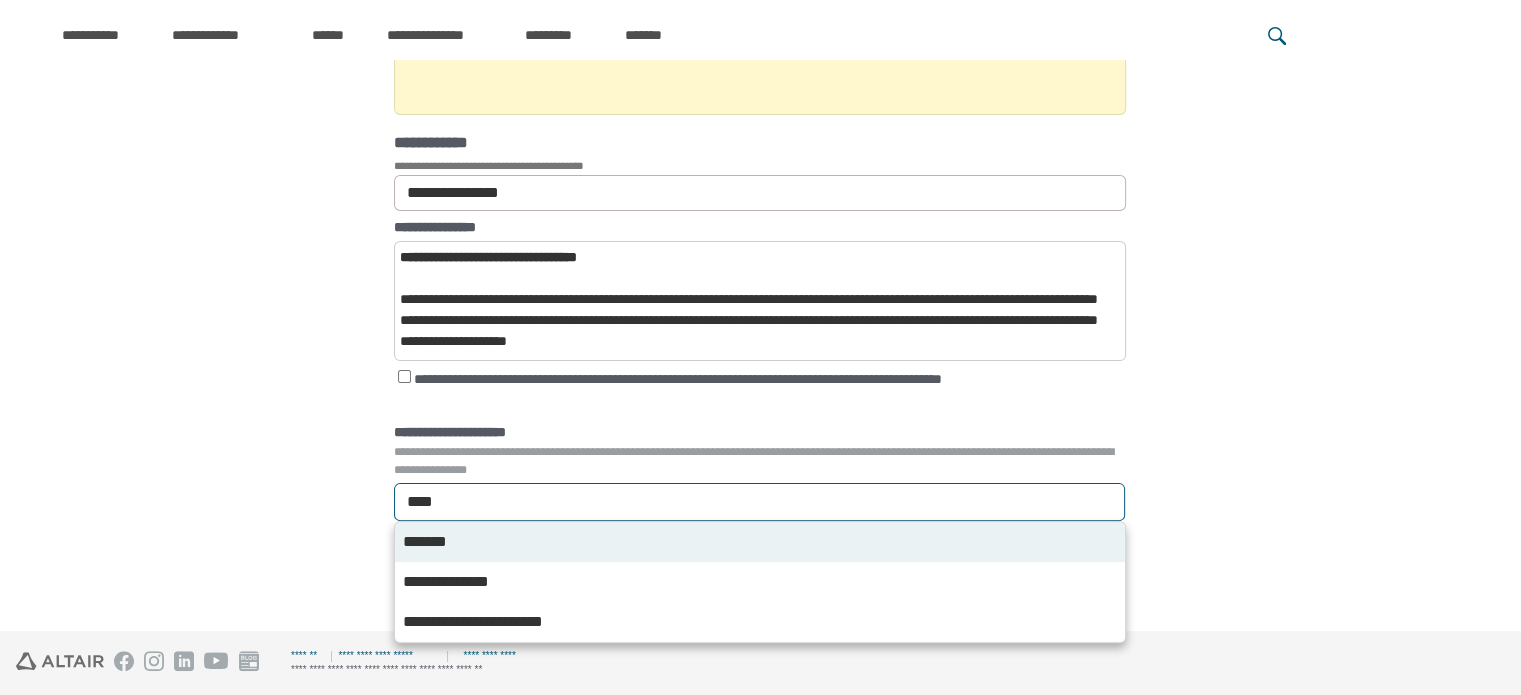 scroll, scrollTop: 438, scrollLeft: 0, axis: vertical 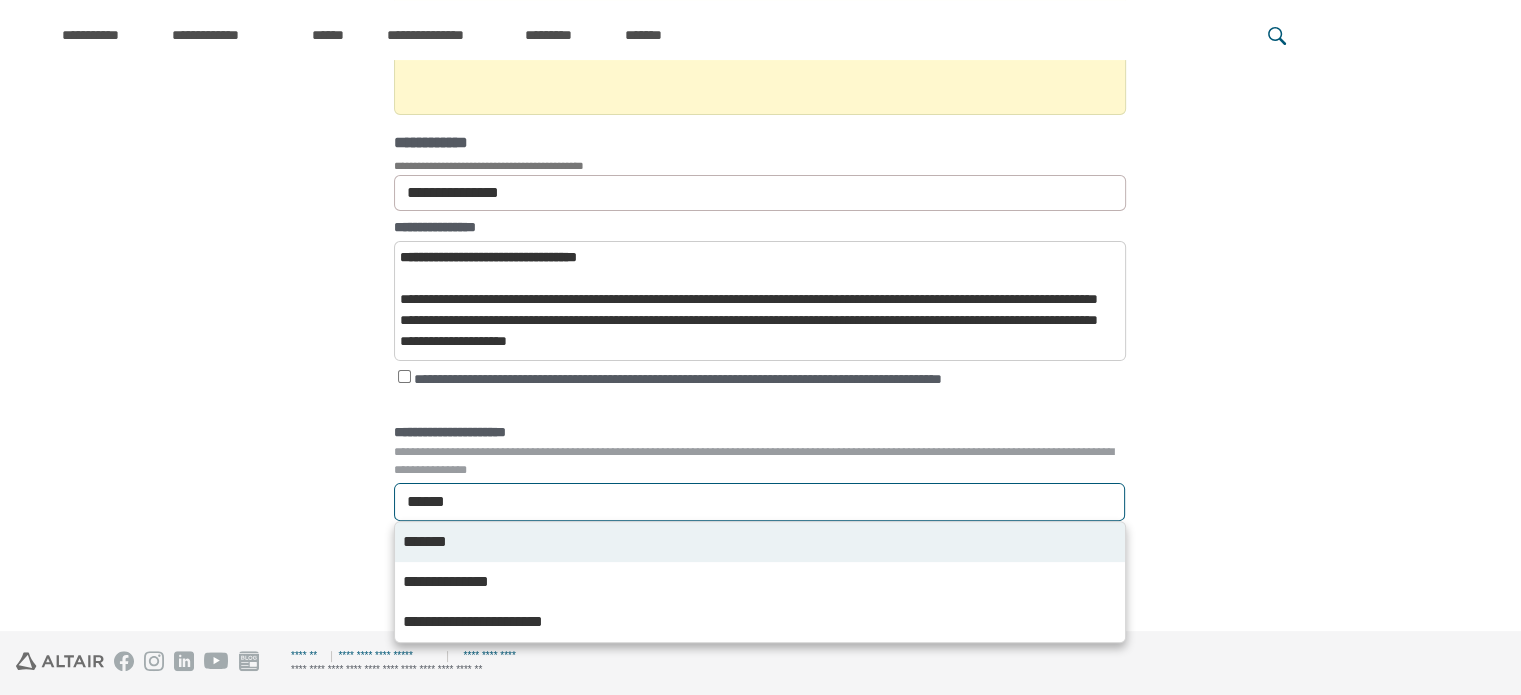 type on "*******" 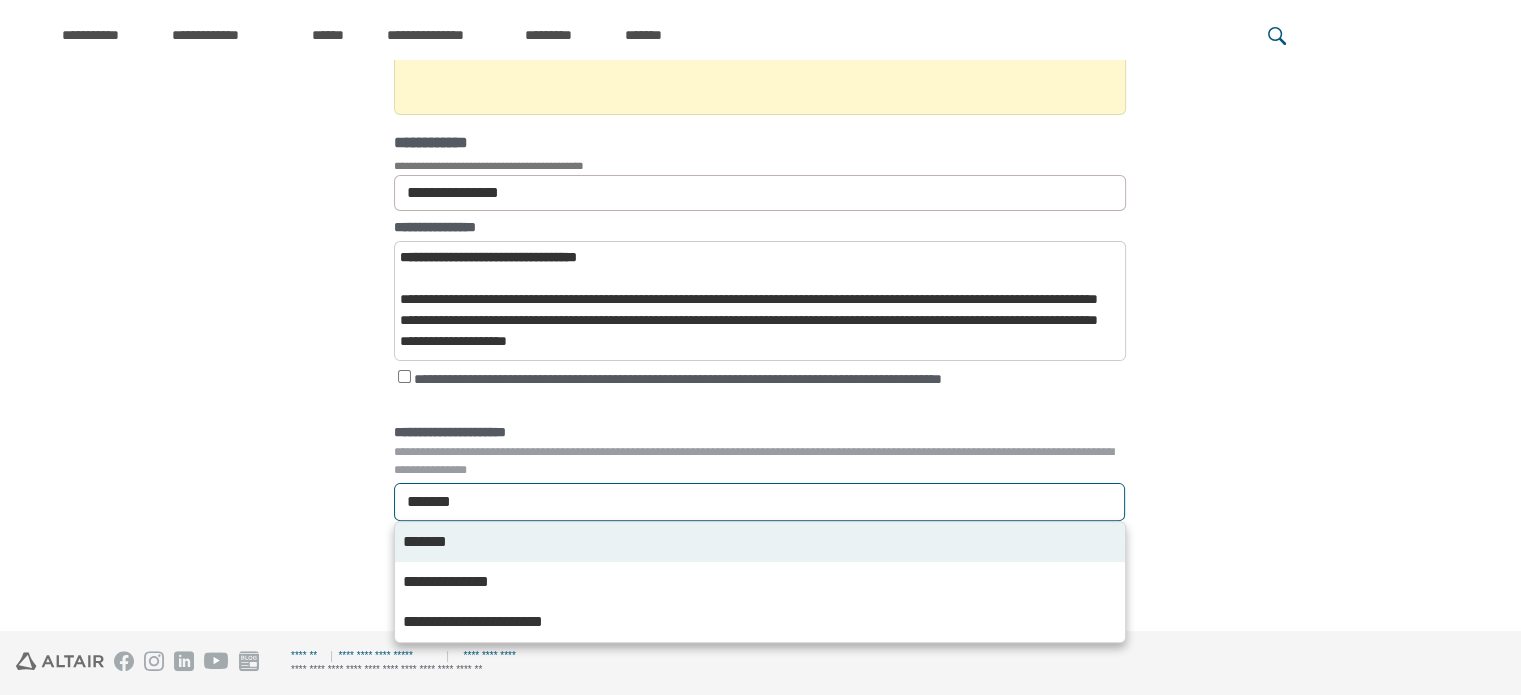 click on "*******" at bounding box center (760, 542) 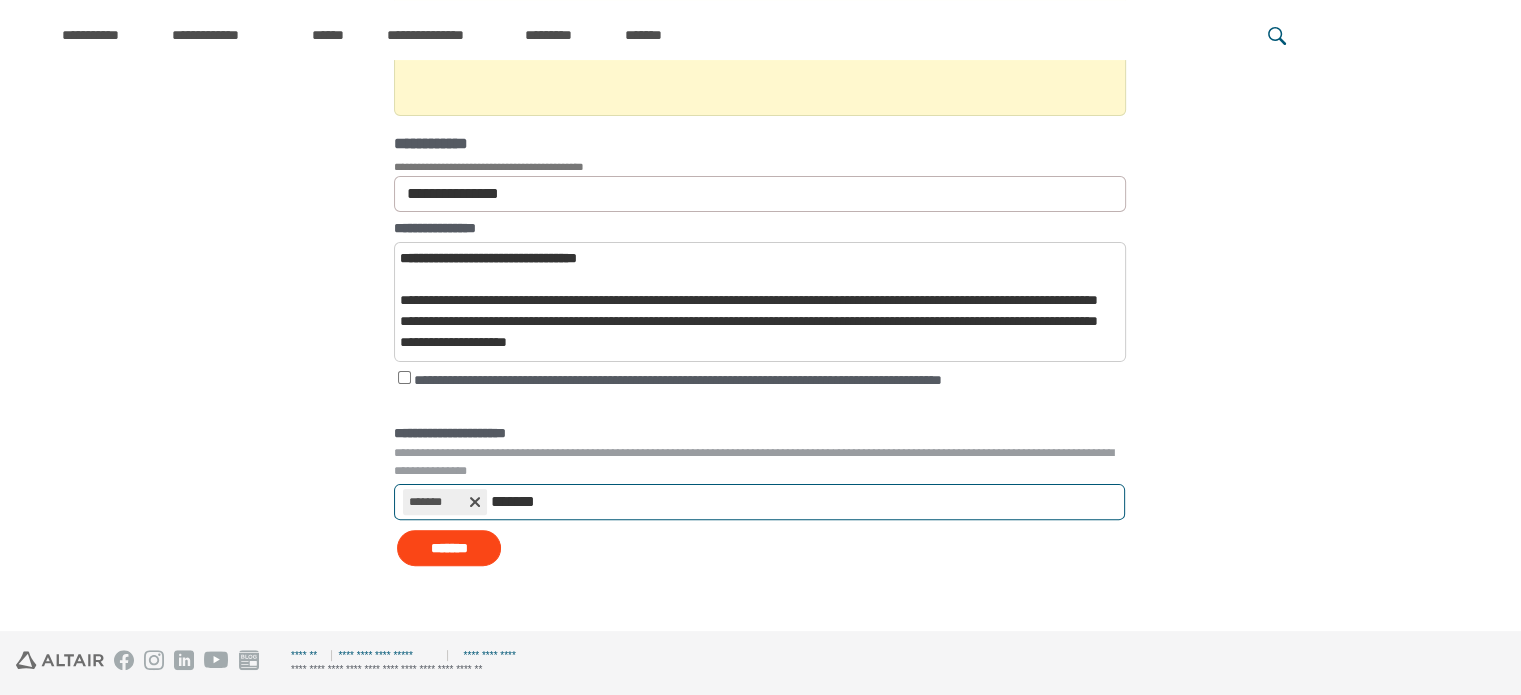 scroll, scrollTop: 436, scrollLeft: 0, axis: vertical 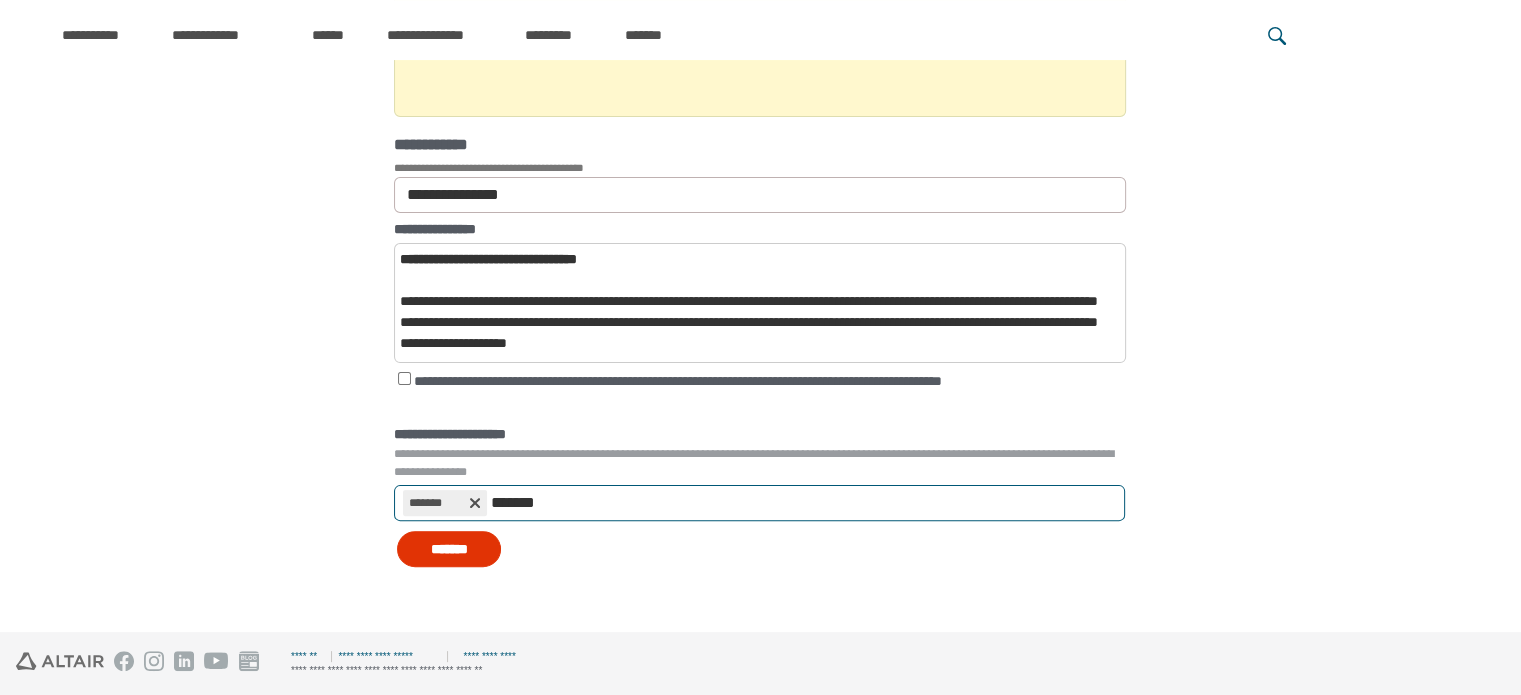 click on "*******" at bounding box center (449, 549) 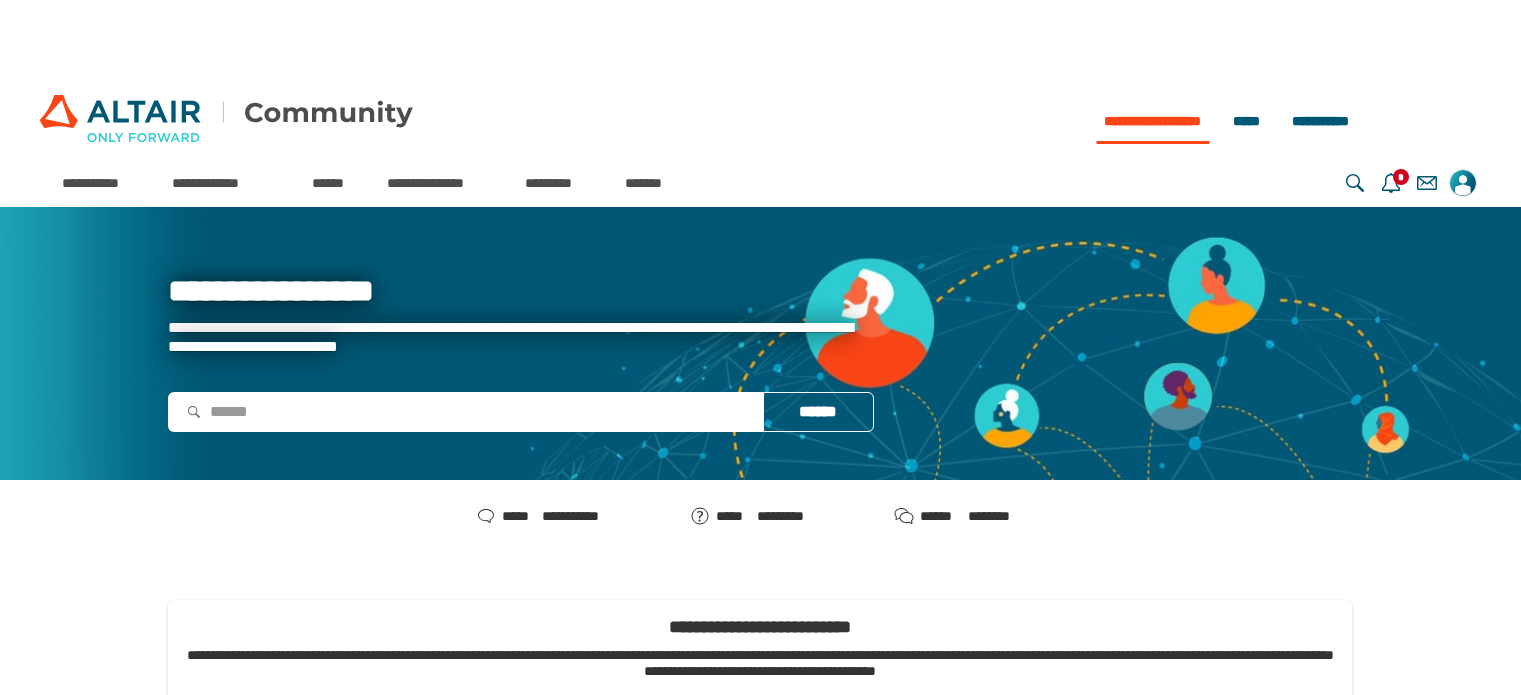 scroll, scrollTop: 0, scrollLeft: 0, axis: both 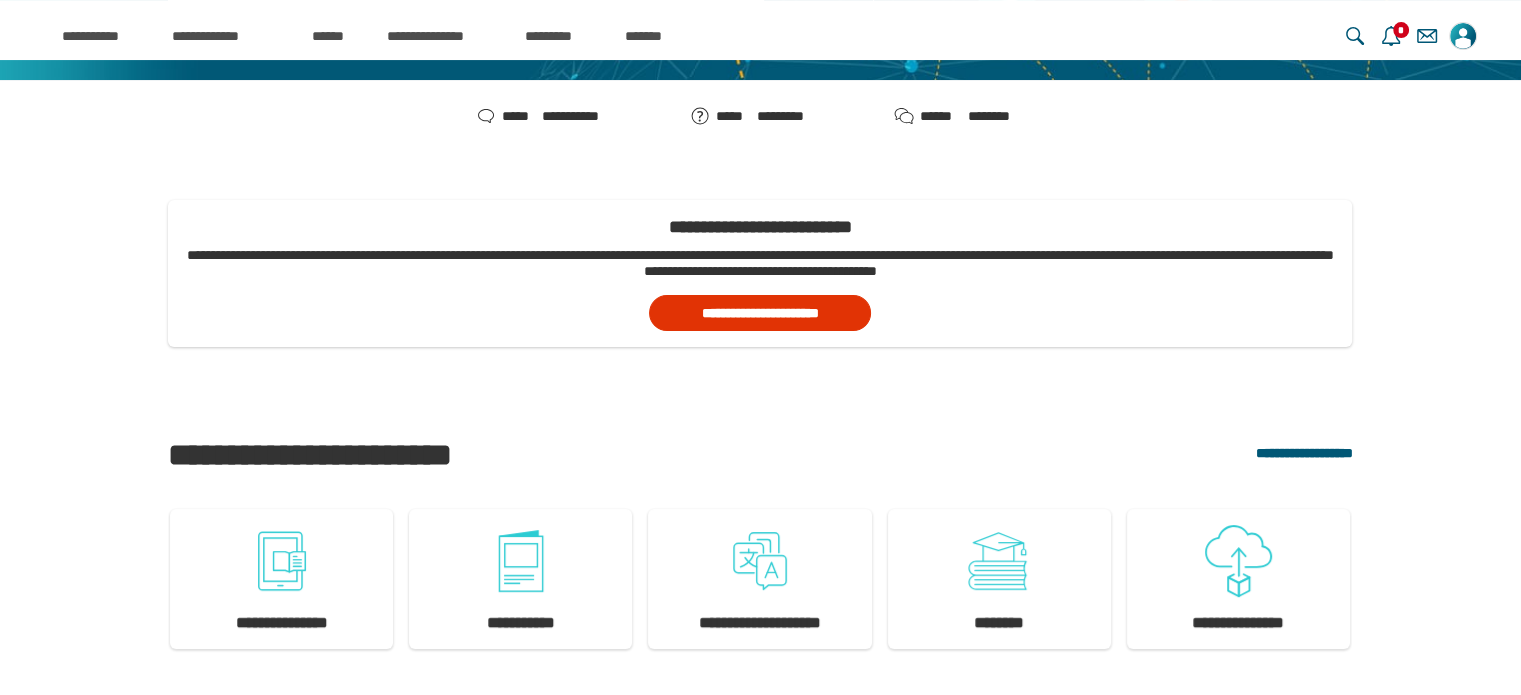 click on "**********" at bounding box center [760, 313] 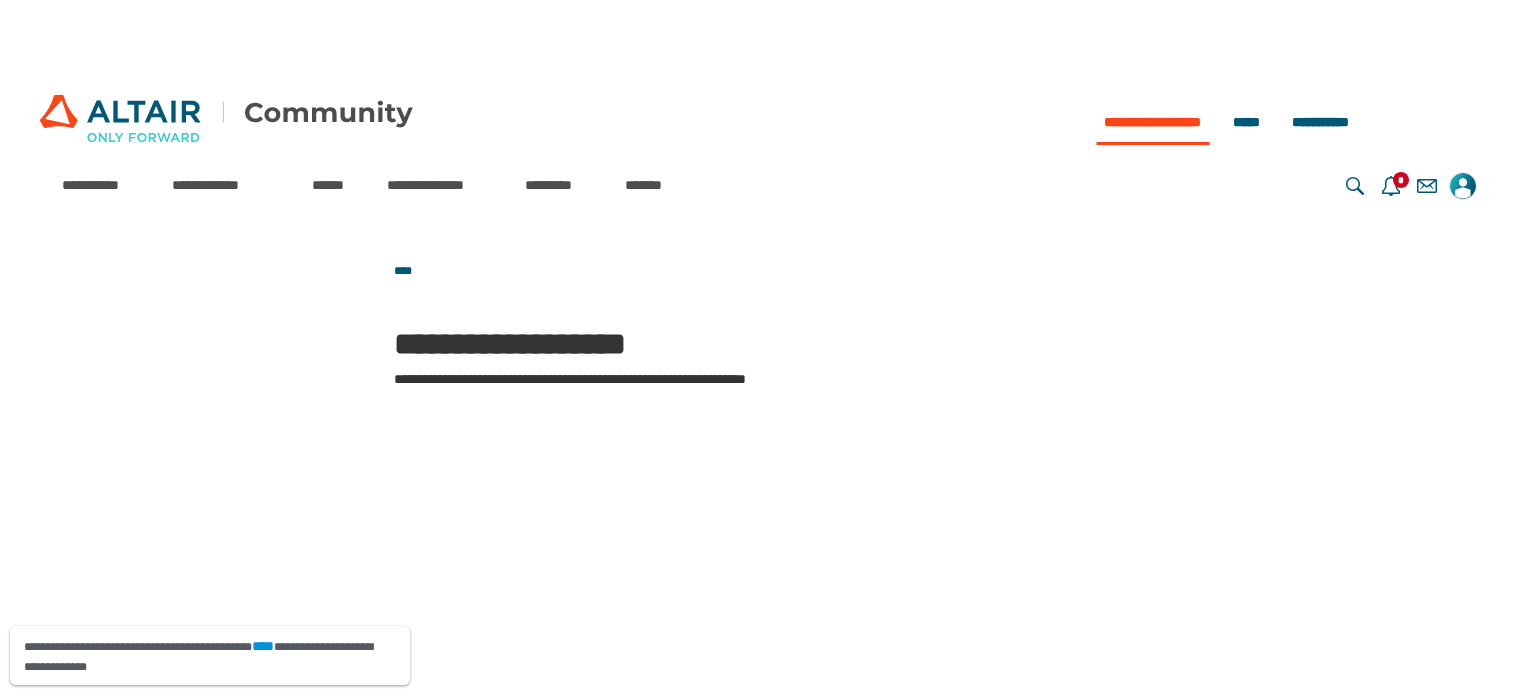 scroll, scrollTop: 0, scrollLeft: 0, axis: both 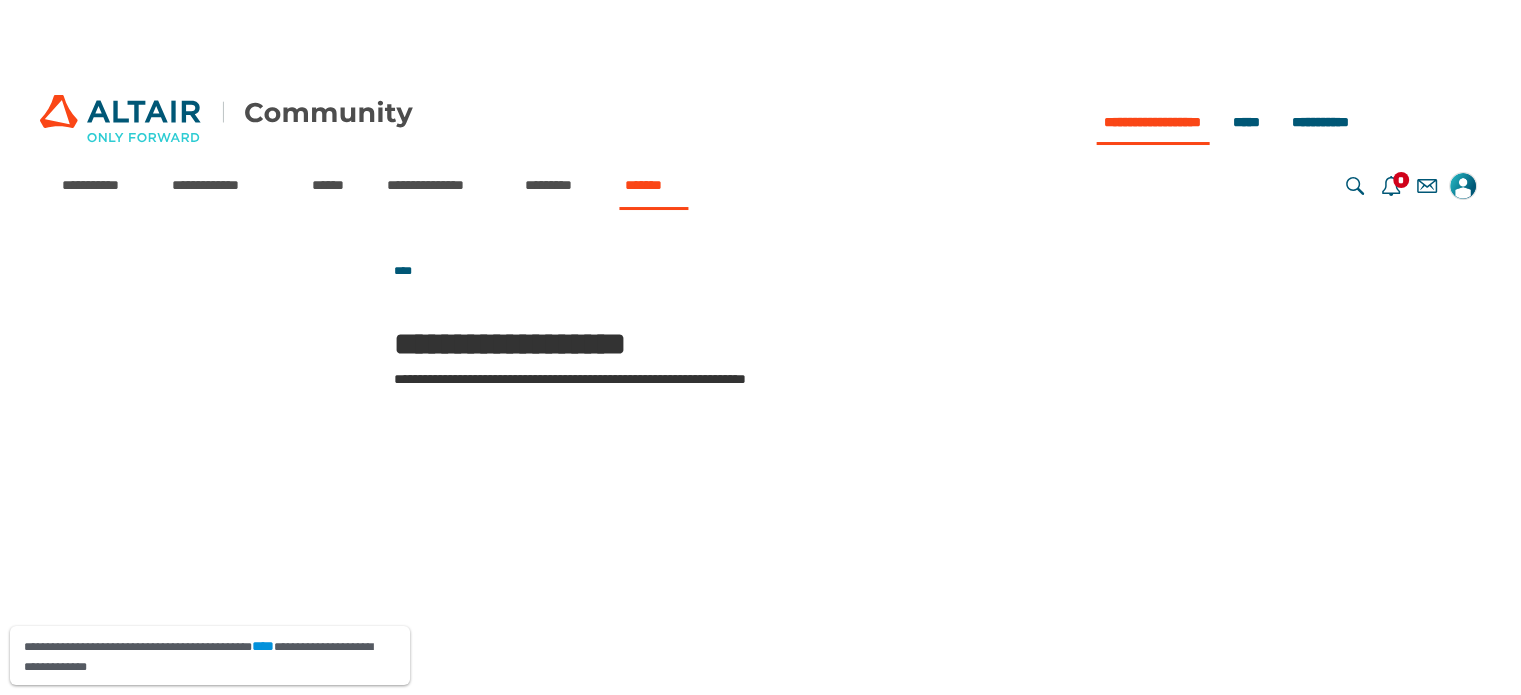 click on "*******" at bounding box center [653, 185] 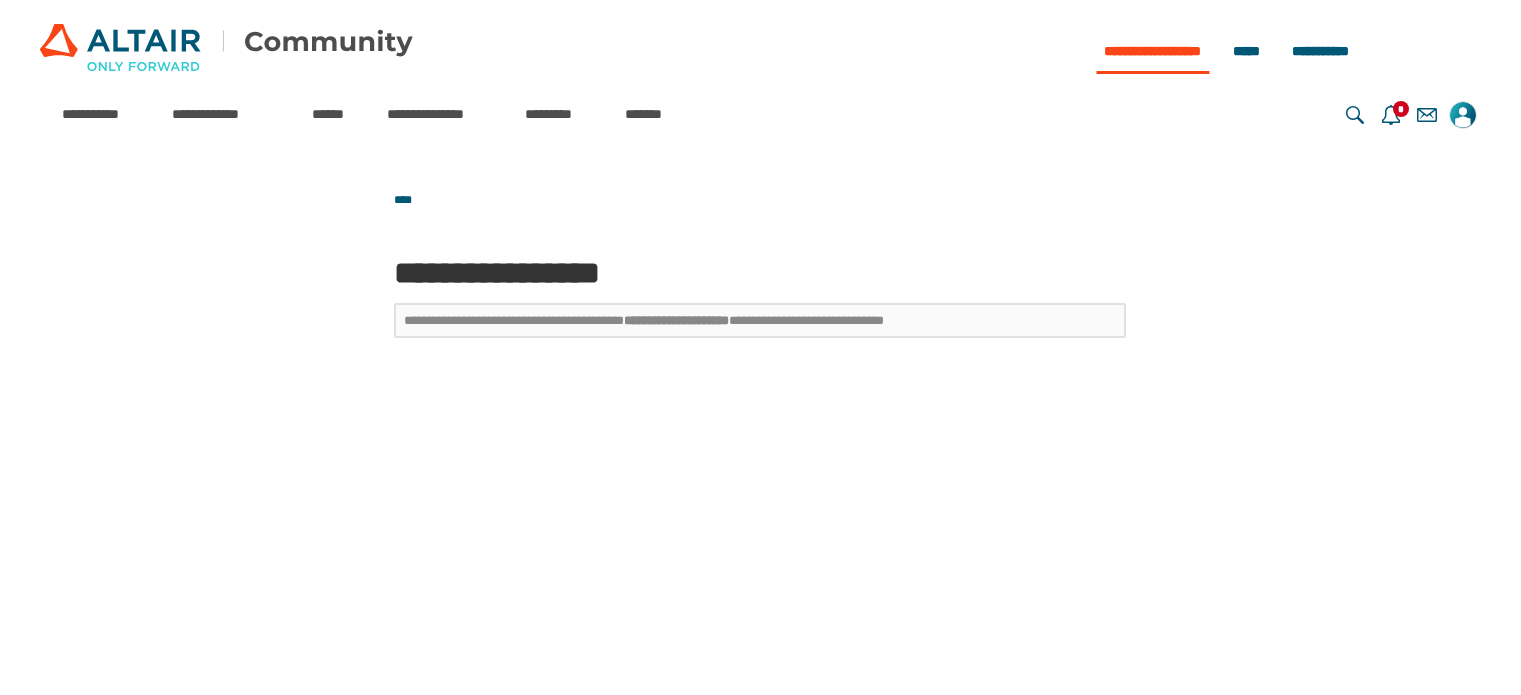 scroll, scrollTop: 0, scrollLeft: 0, axis: both 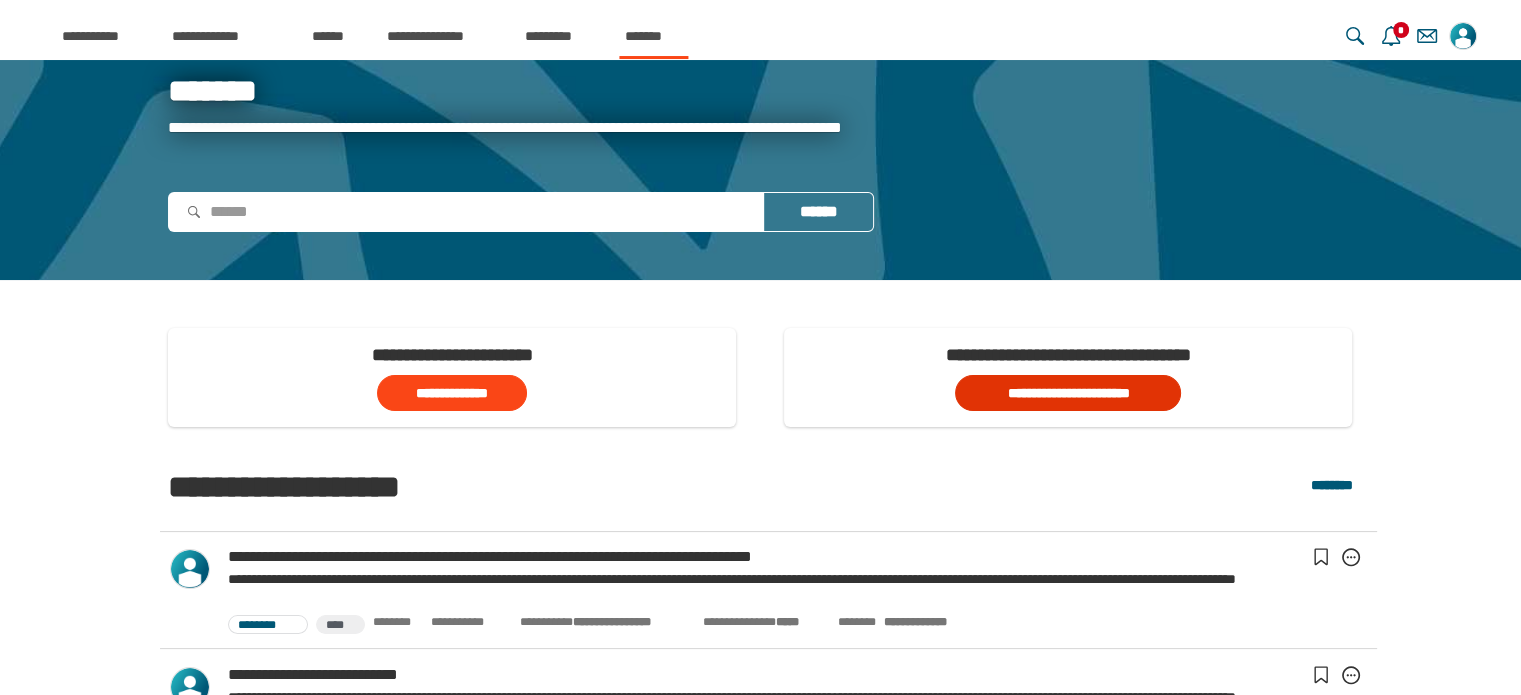 click on "**********" 